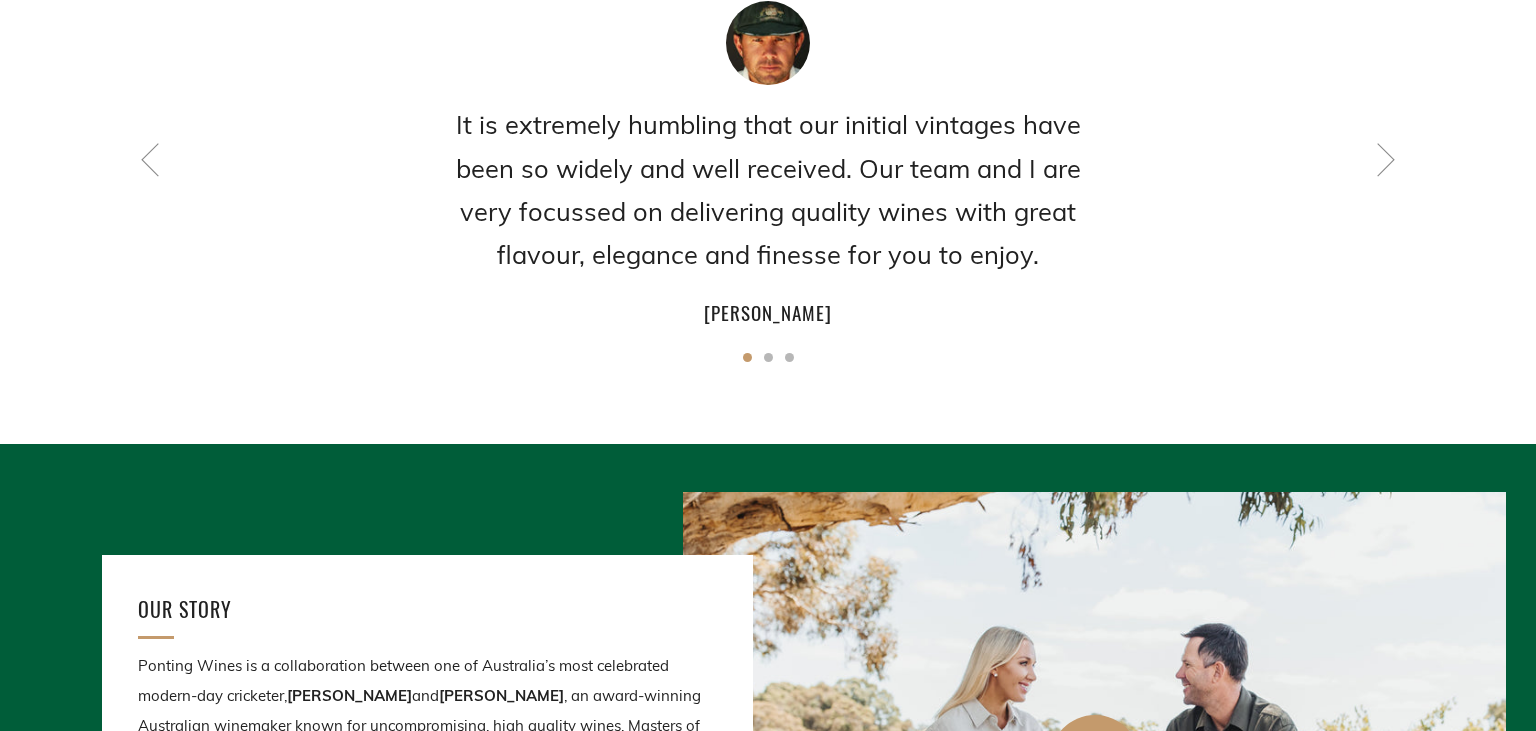 scroll, scrollTop: 1779, scrollLeft: 0, axis: vertical 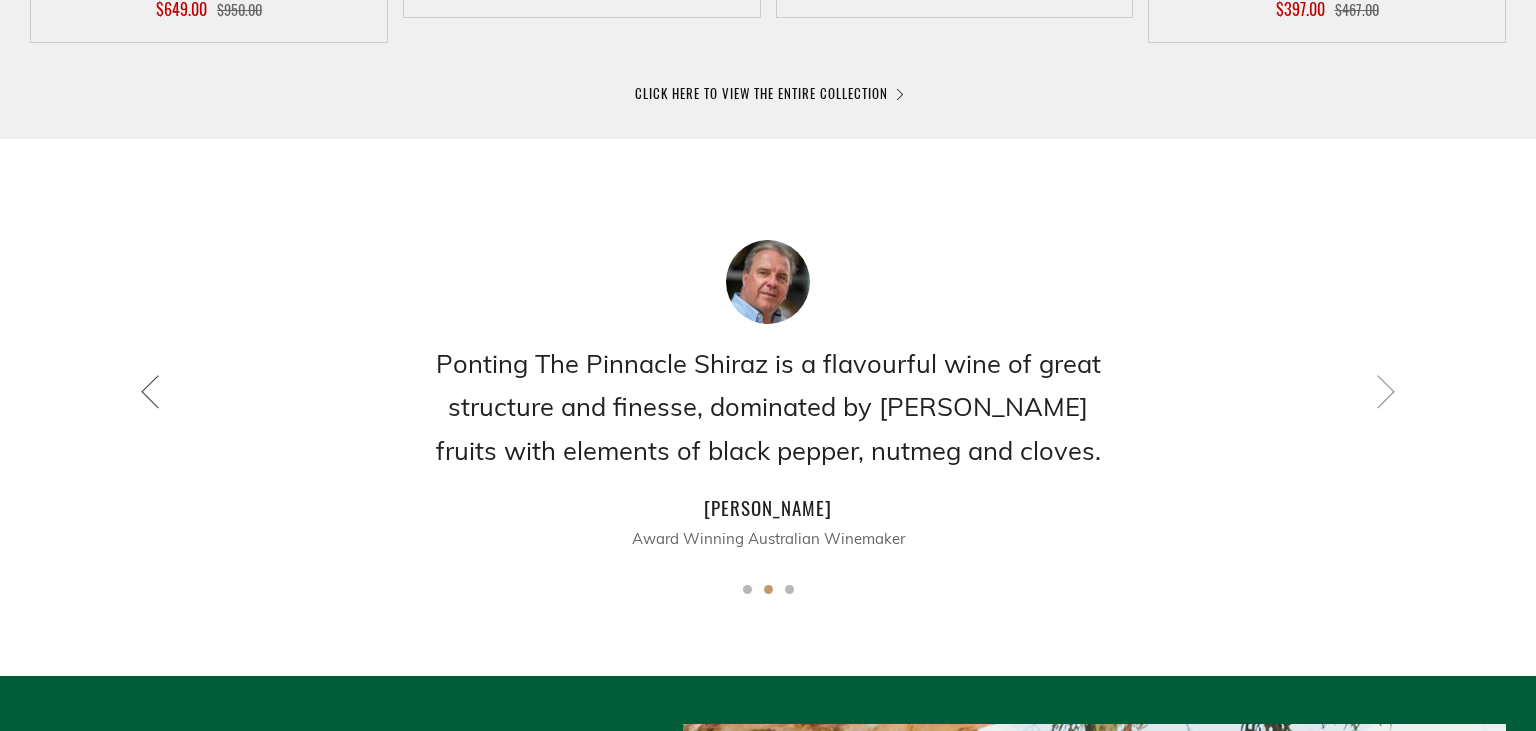 click at bounding box center [150, 391] 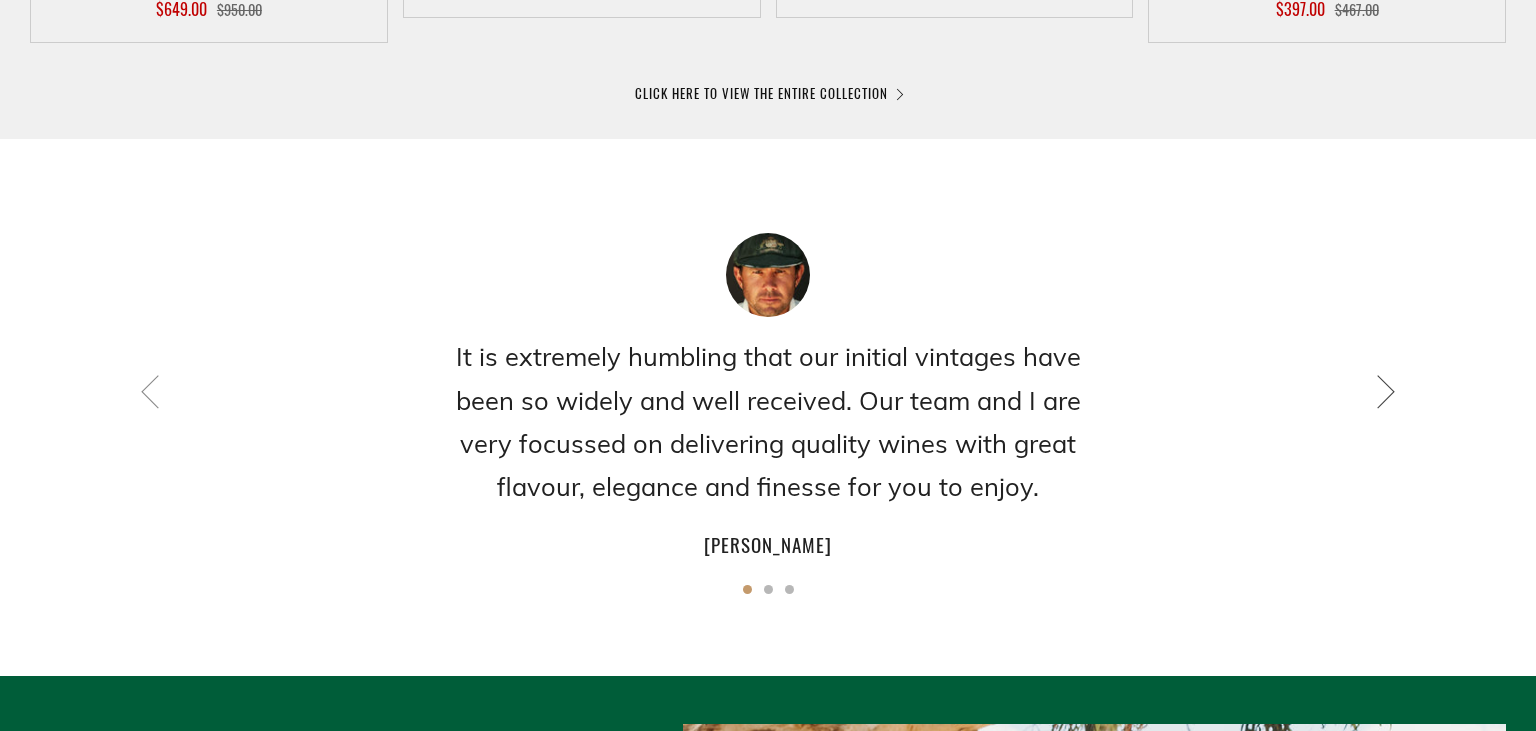 click at bounding box center [1386, 391] 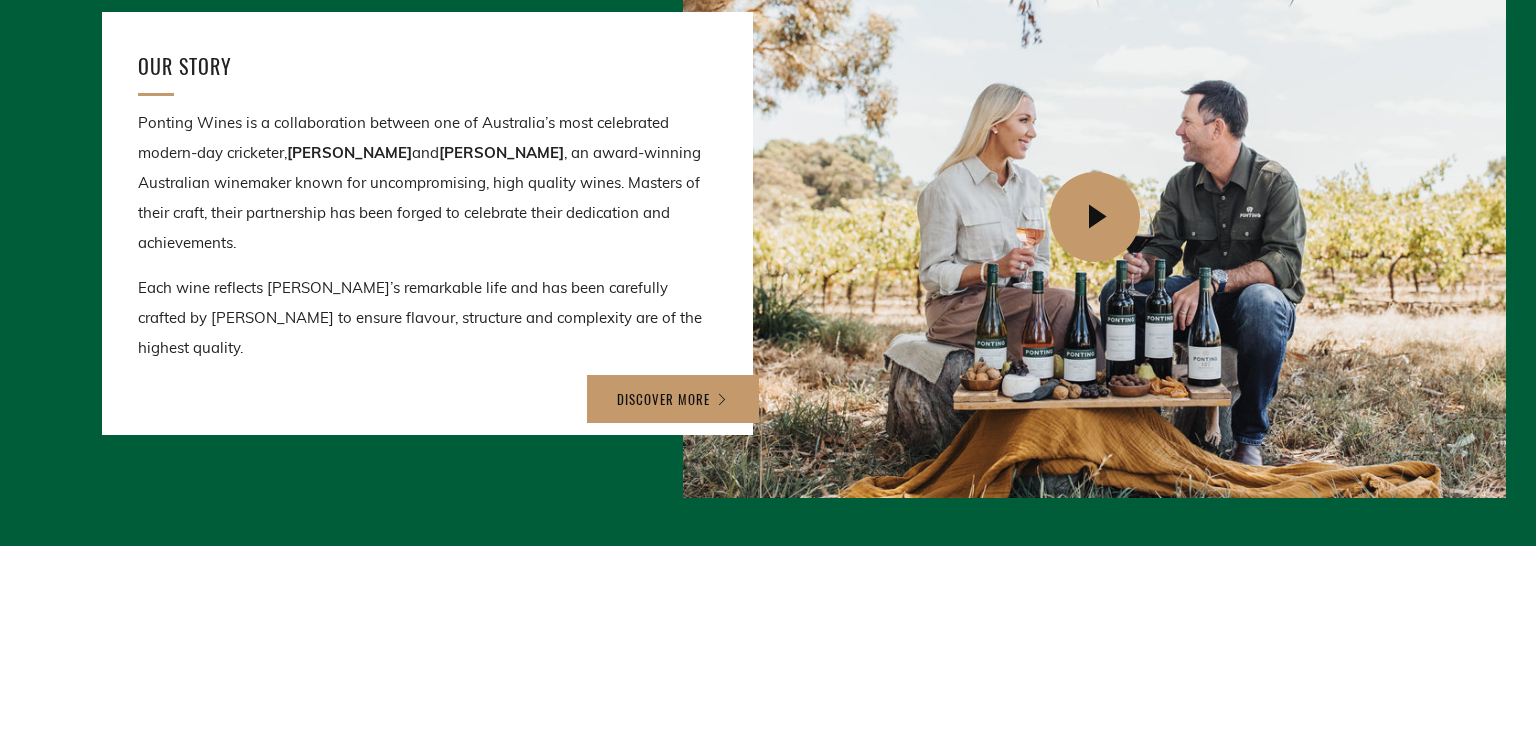 scroll, scrollTop: 2321, scrollLeft: 0, axis: vertical 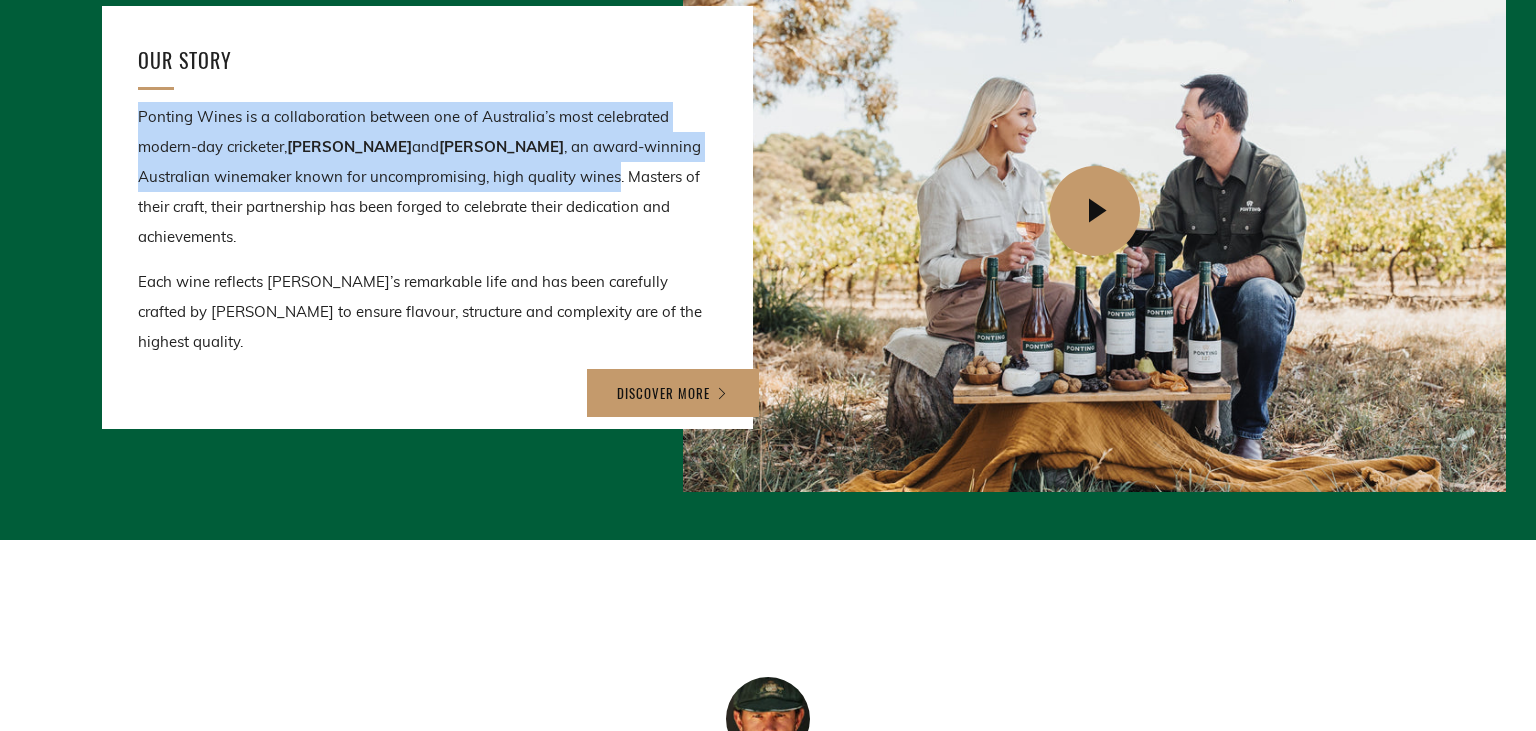 drag, startPoint x: 542, startPoint y: 209, endPoint x: 138, endPoint y: 135, distance: 410.7213 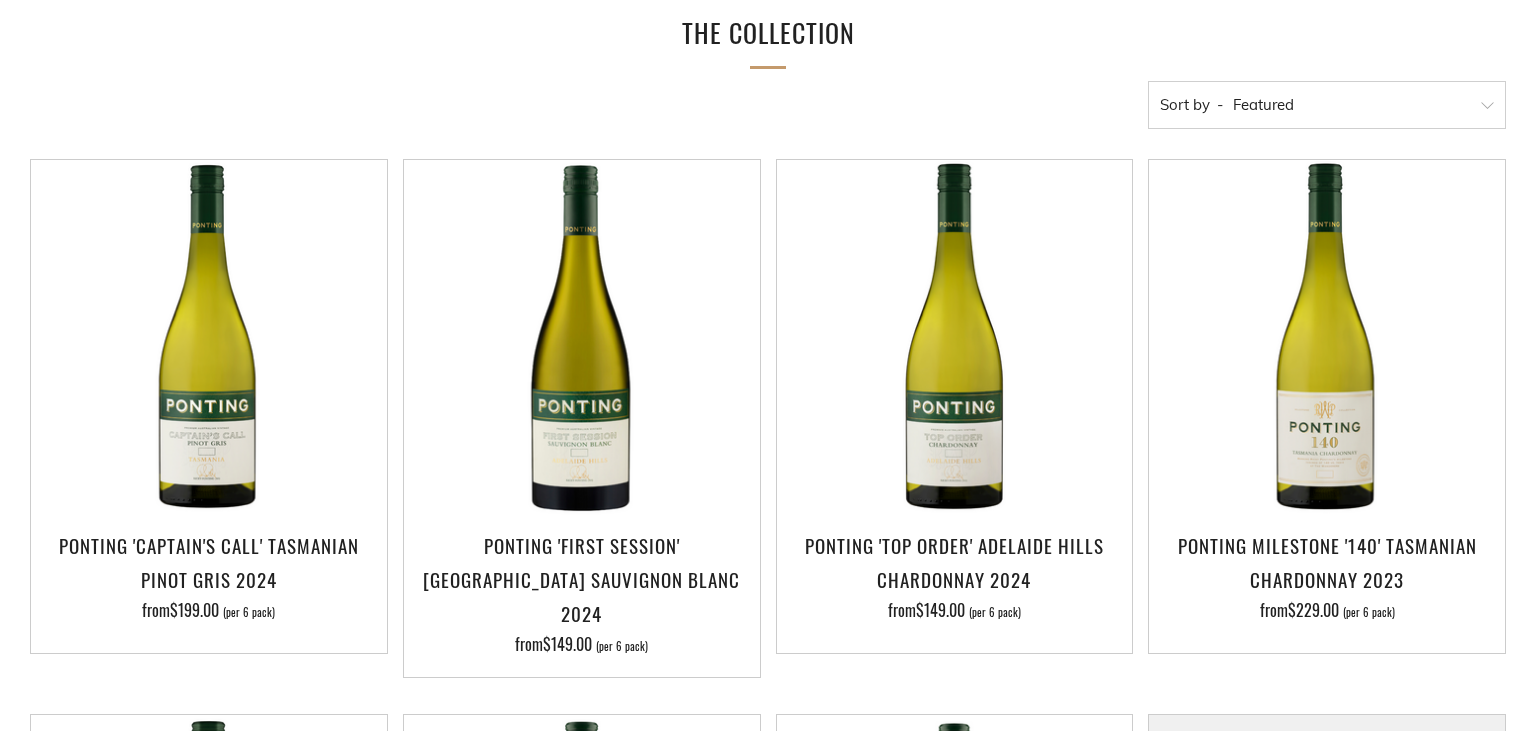 scroll, scrollTop: 333, scrollLeft: 0, axis: vertical 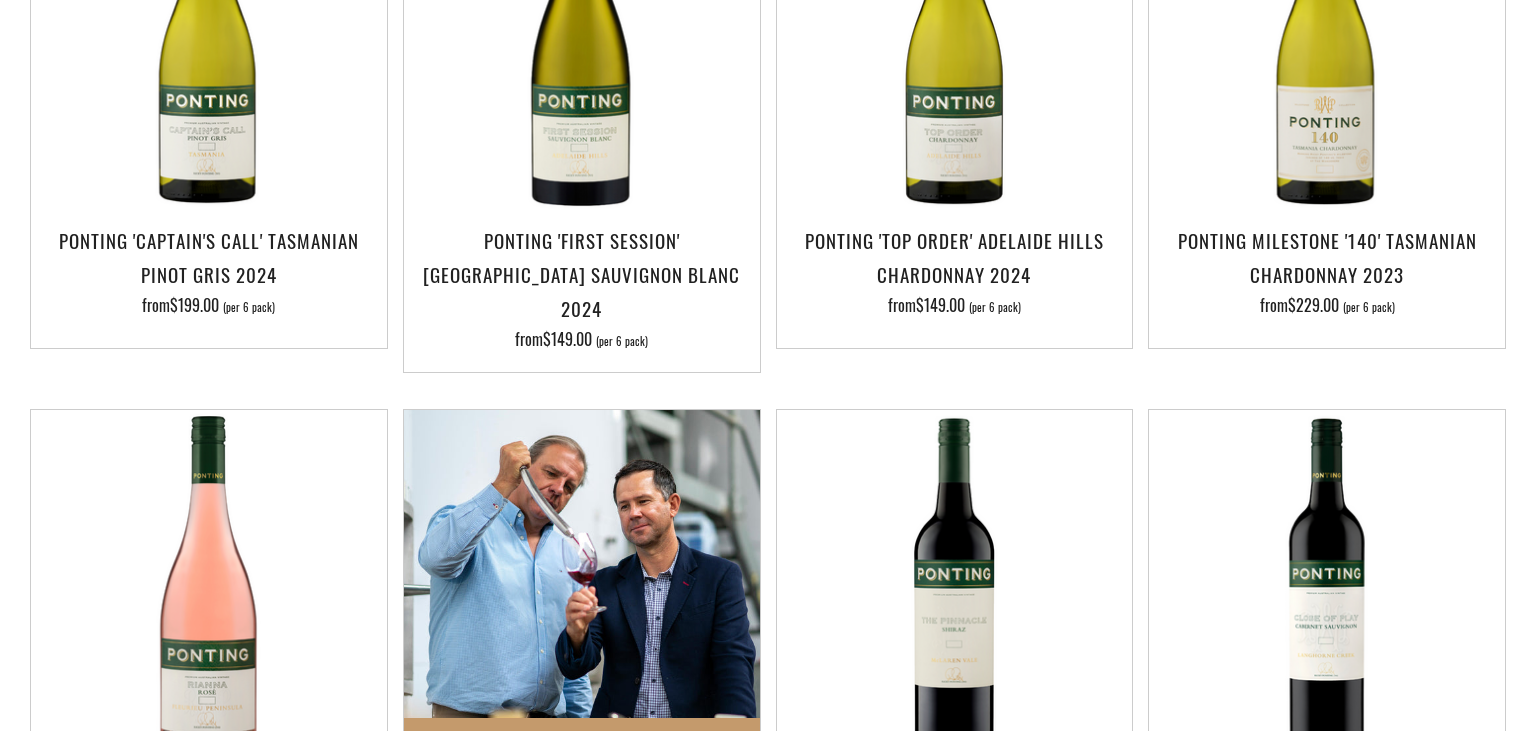 click at bounding box center (582, 588) 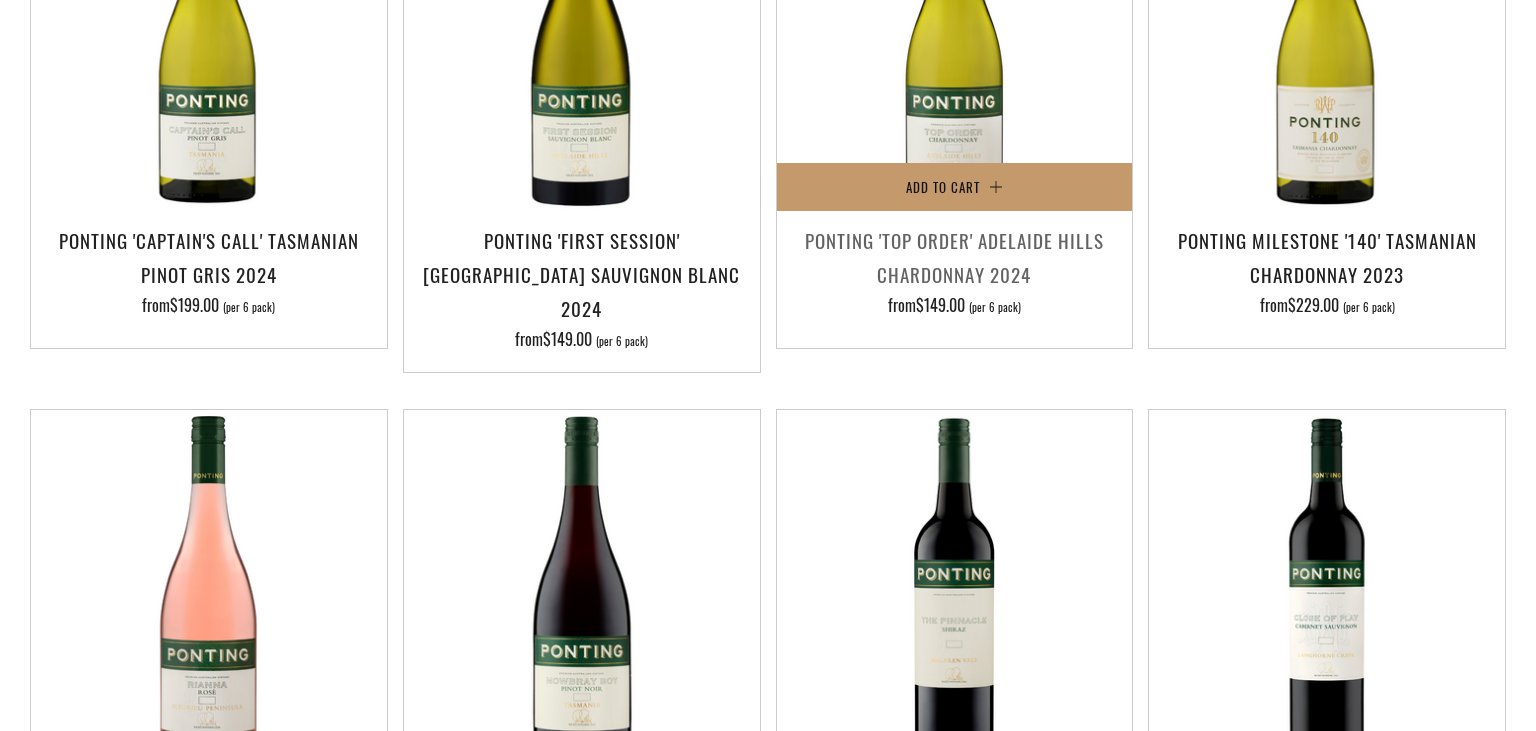 click on "Ponting 'Top Order' Adelaide Hills Chardonnay 2024" at bounding box center (955, 257) 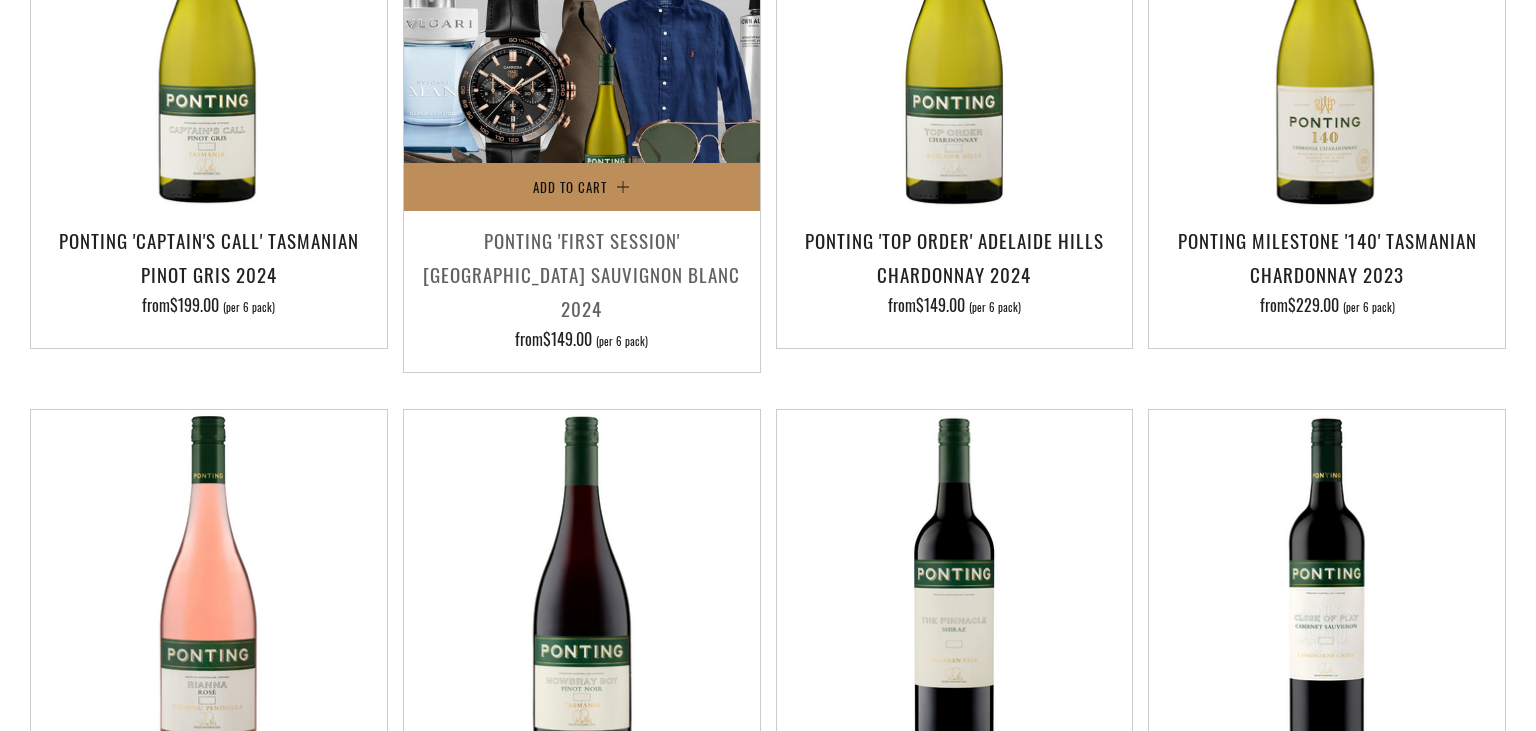 click on "Add to Cart" at bounding box center (570, 187) 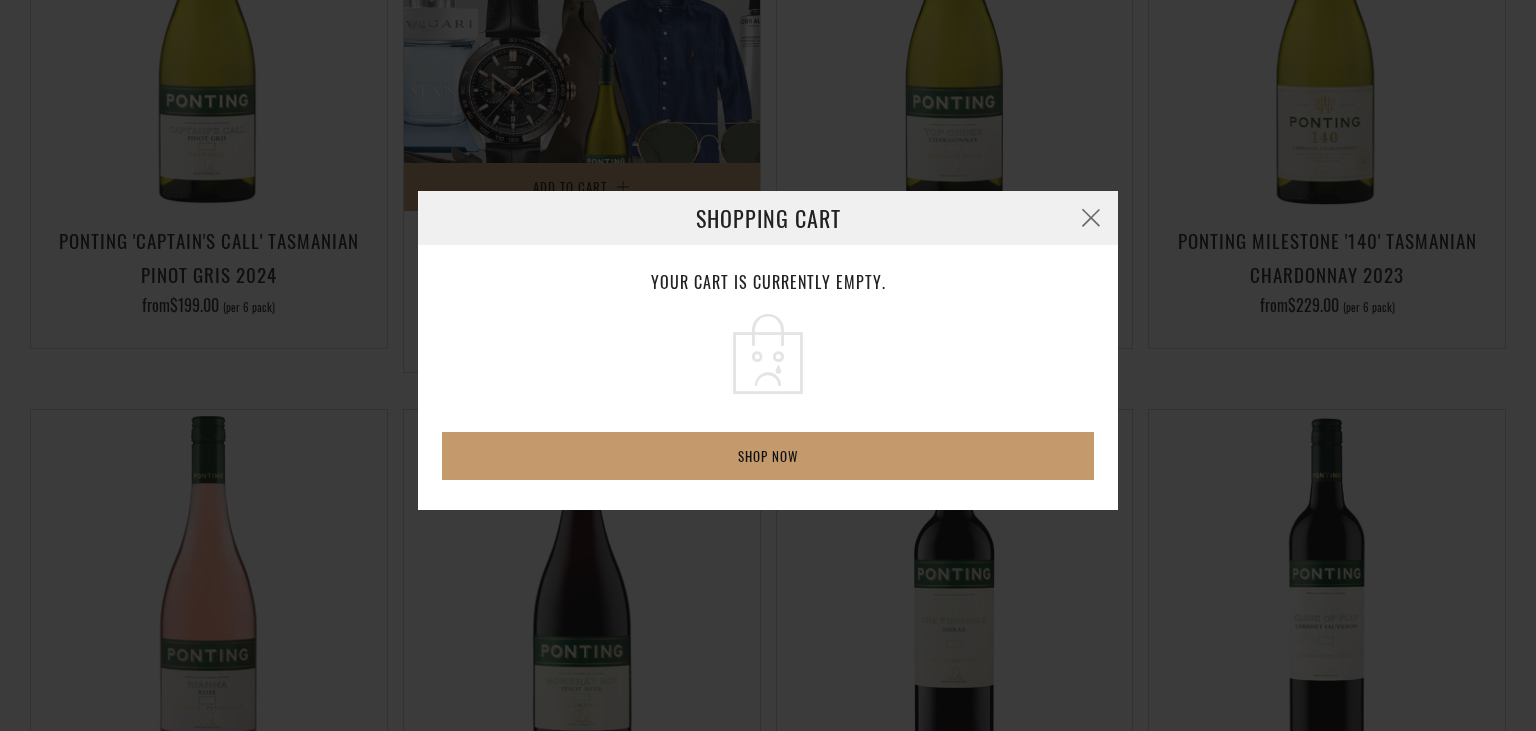 click on "Shopping Cart
Your cart is currently empty.
Shop now
Loading..." at bounding box center [768, 365] 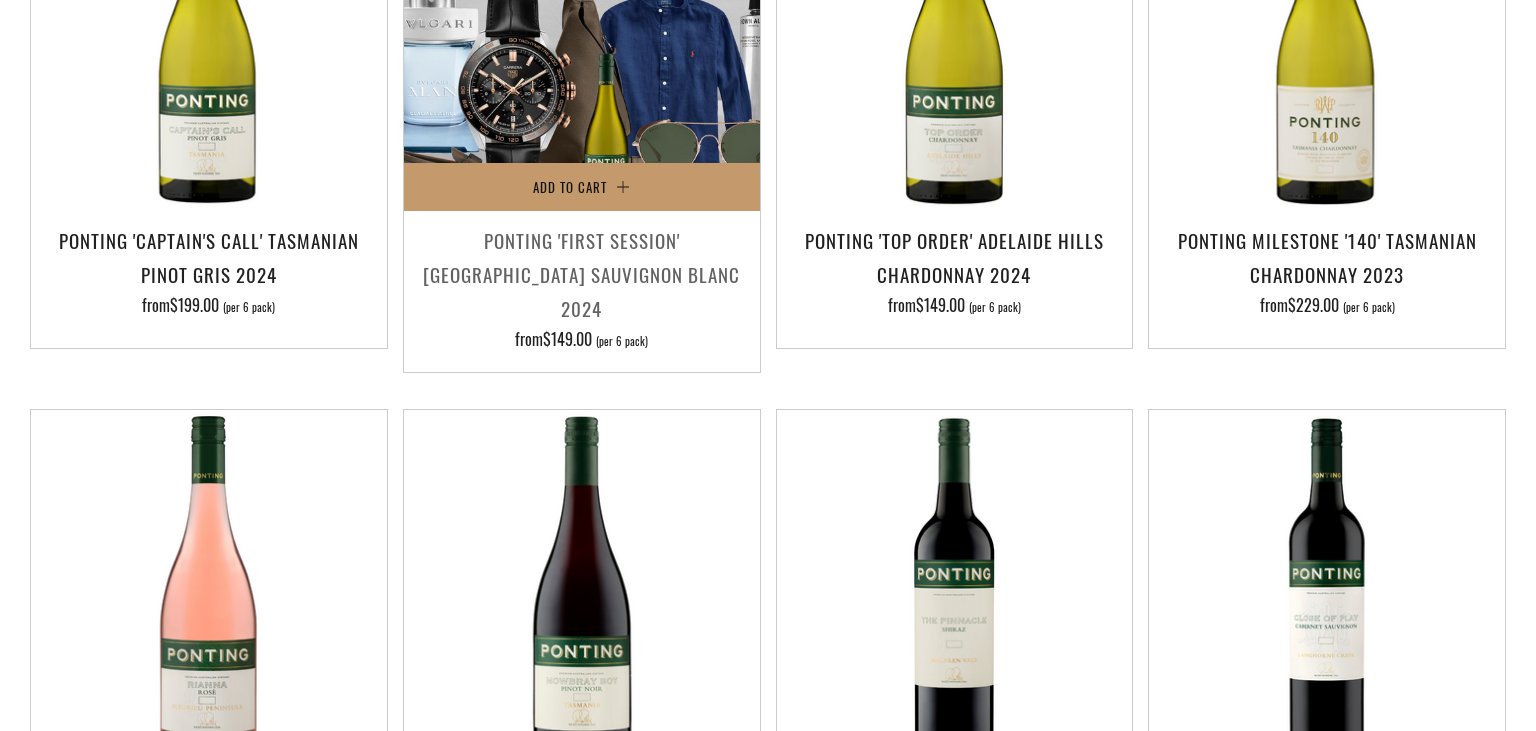 click at bounding box center (582, 33) 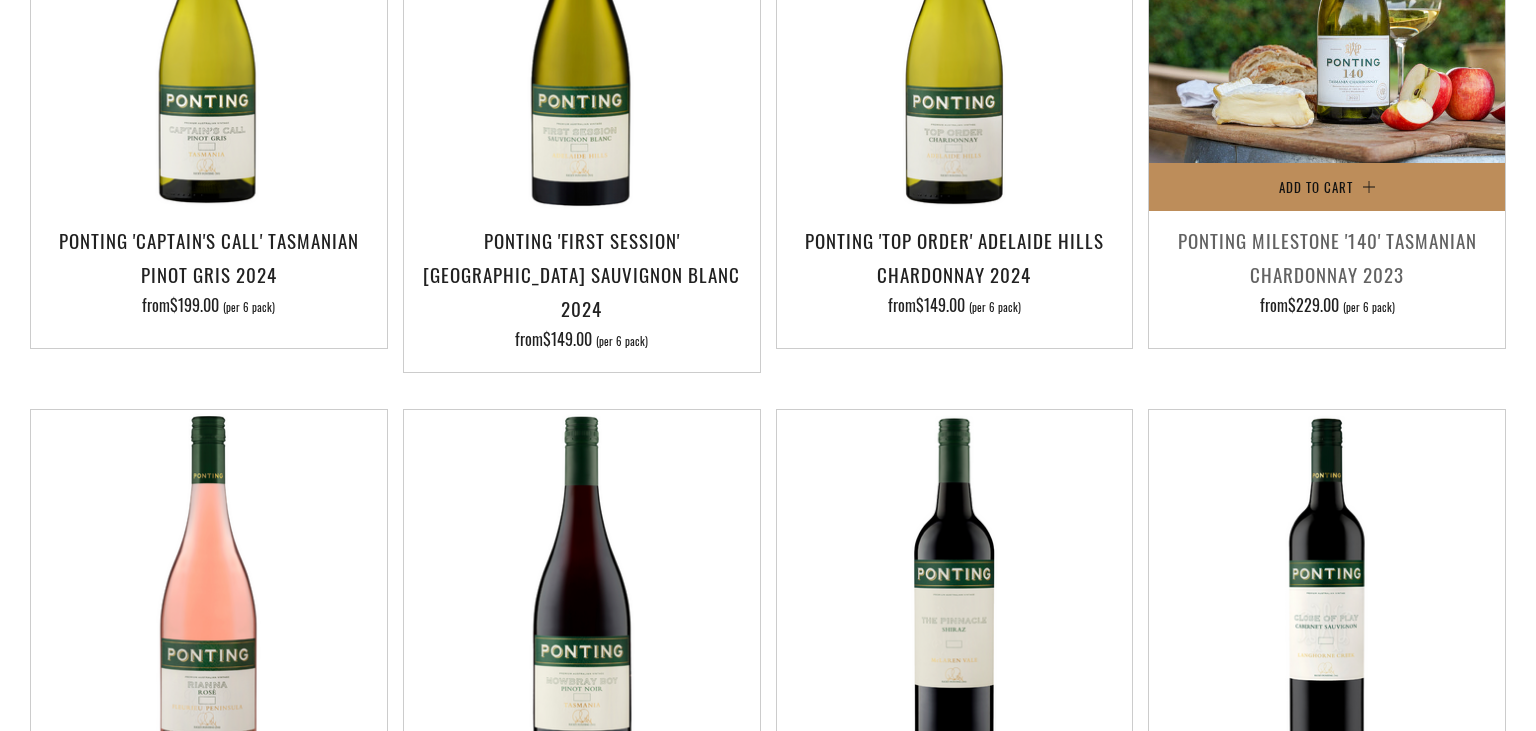 click on "Add to Cart" at bounding box center (1327, 187) 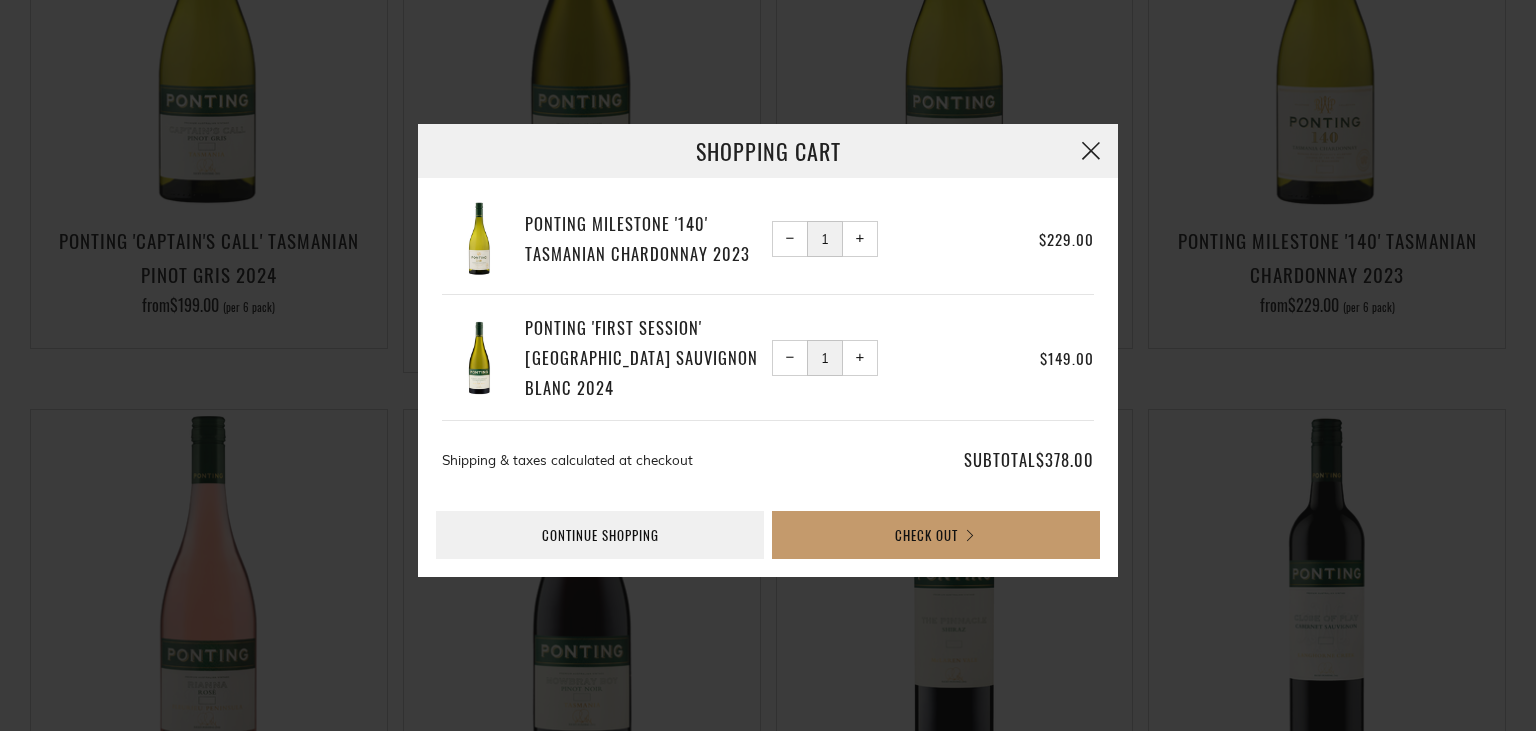 click at bounding box center (1091, 151) 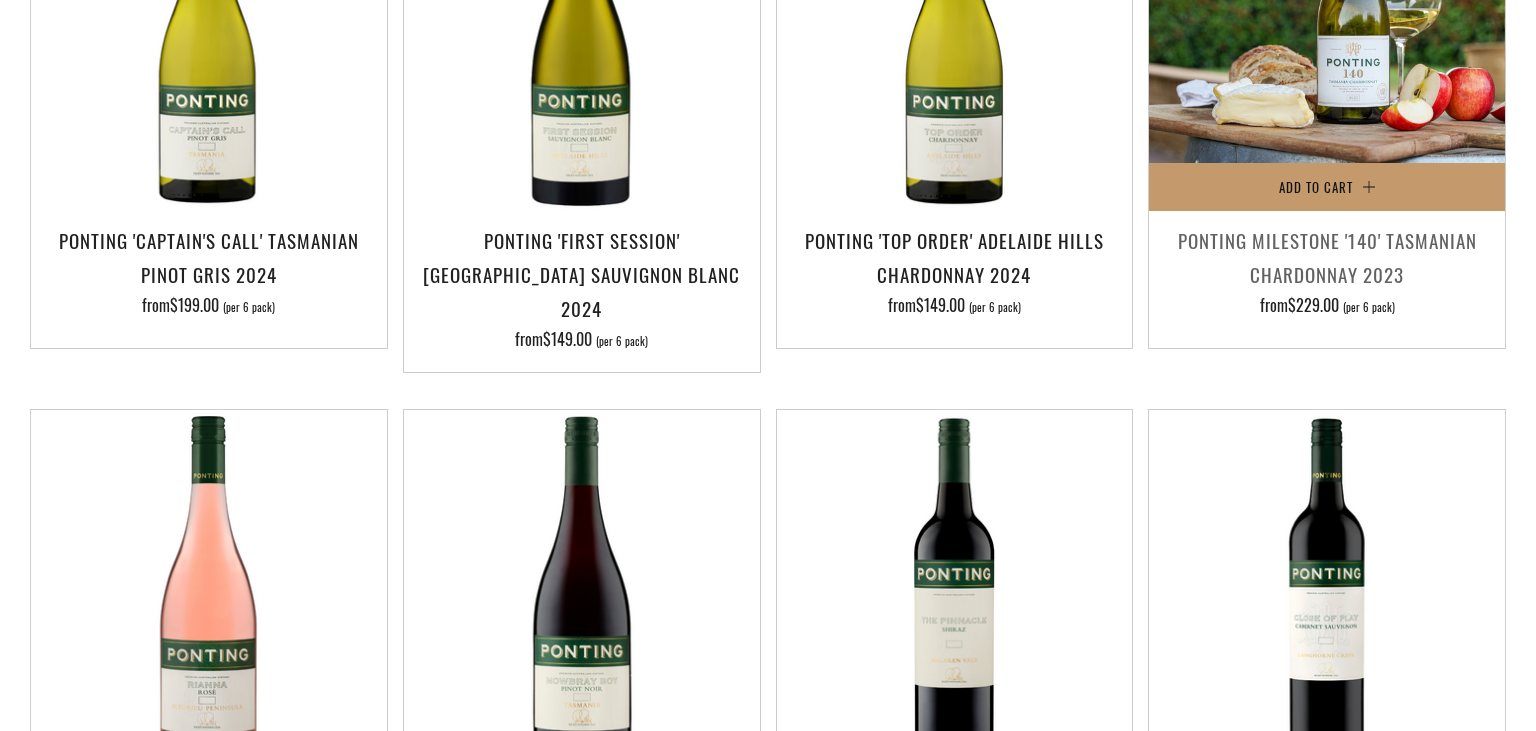 click at bounding box center (1327, 33) 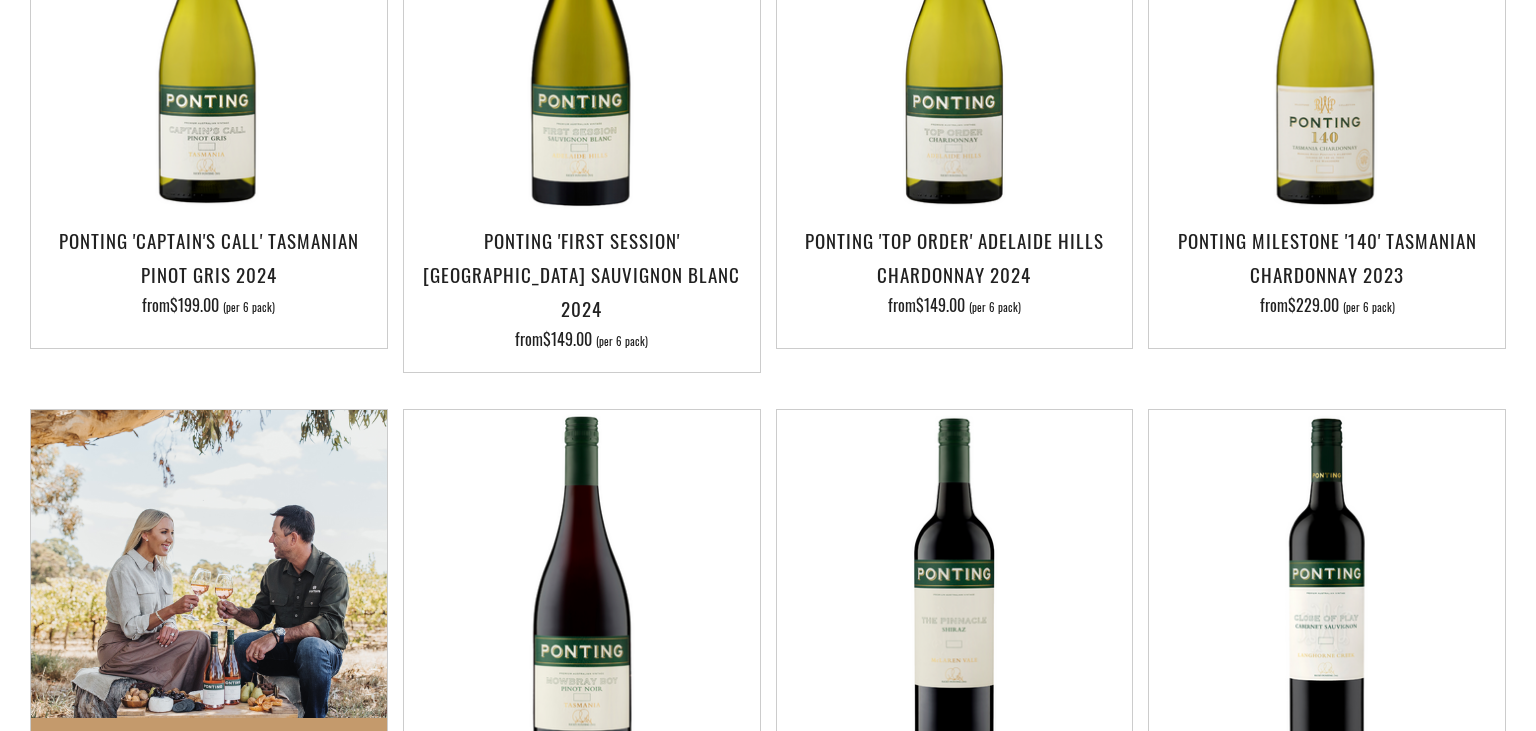 click at bounding box center [209, 588] 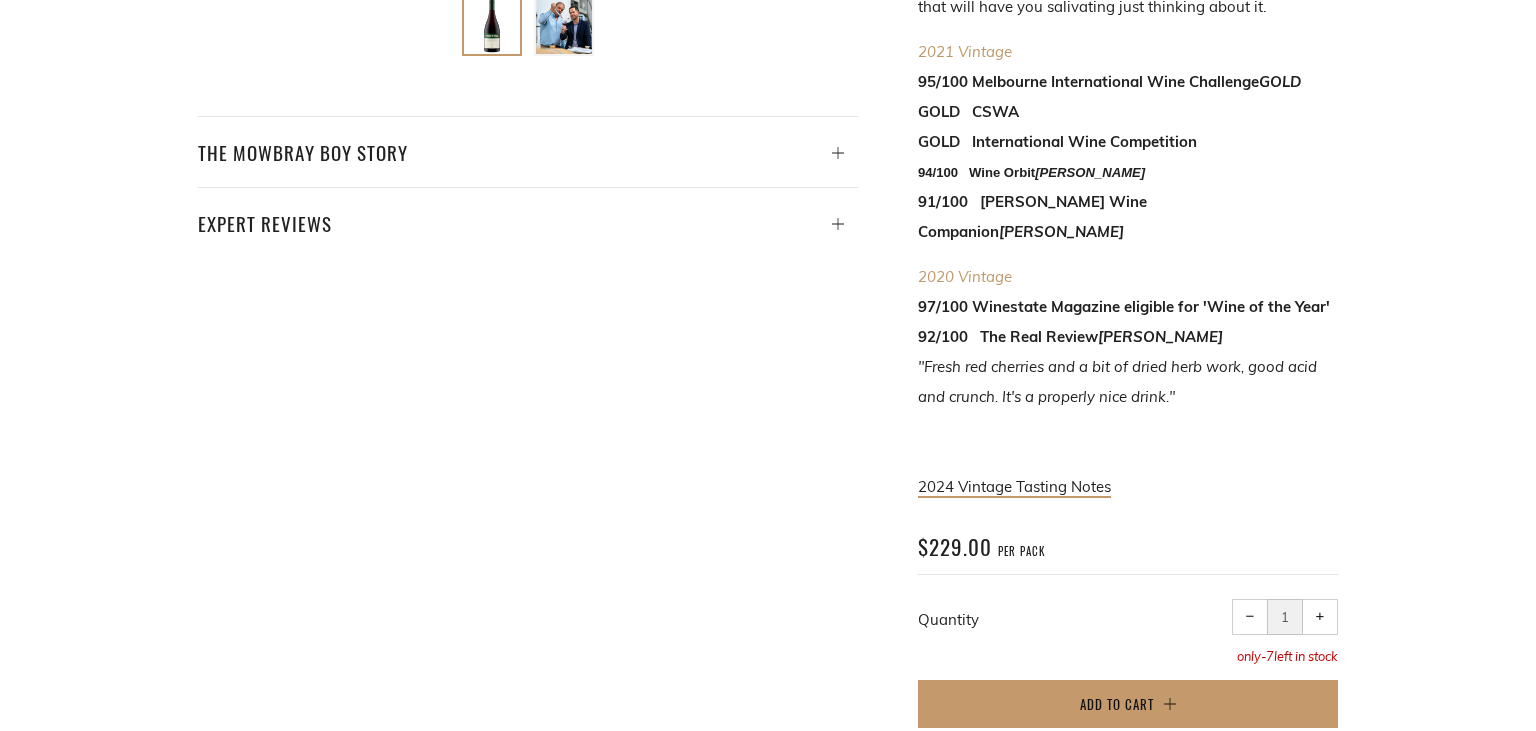 scroll, scrollTop: 1041, scrollLeft: 0, axis: vertical 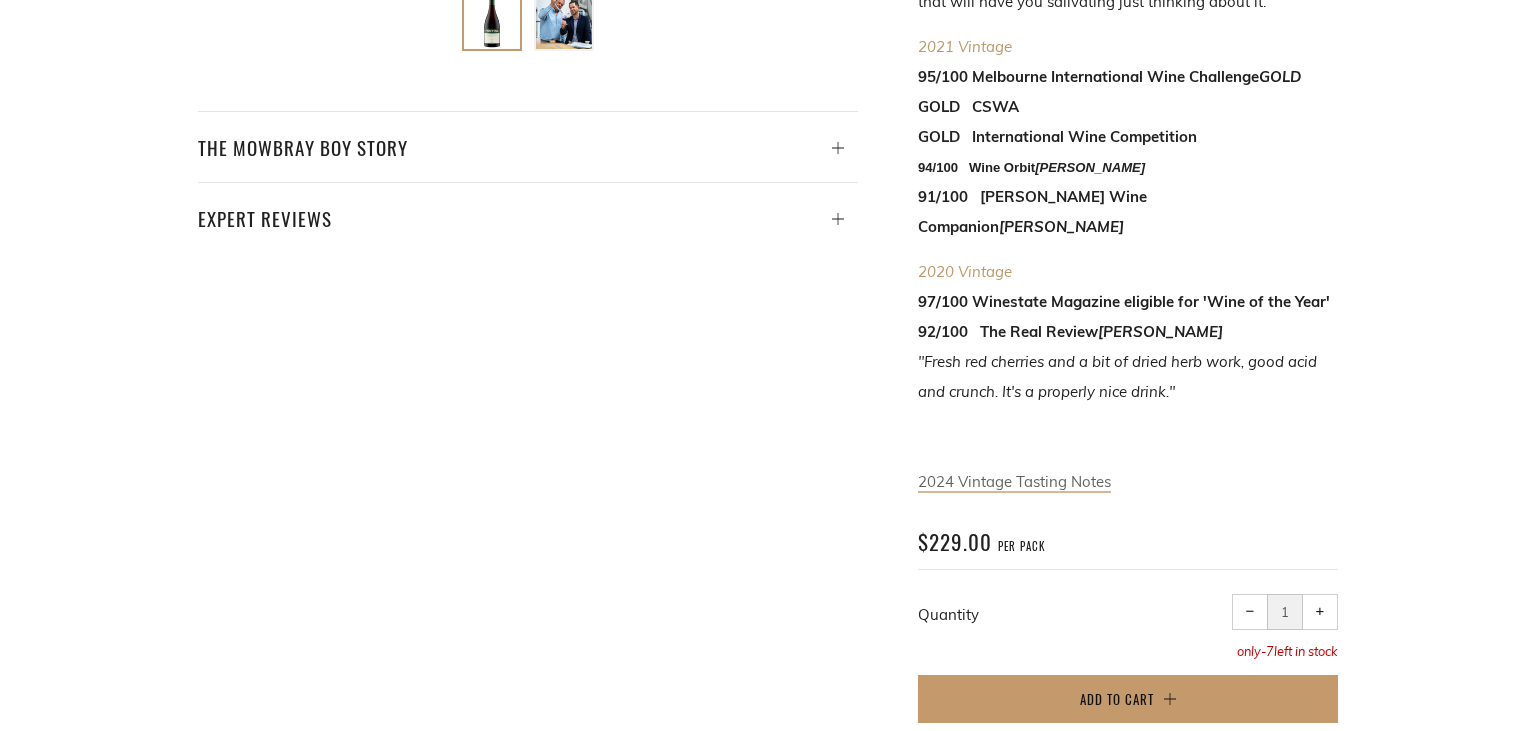 click on "2024 Vintage Tasting Notes" at bounding box center (1014, 481) 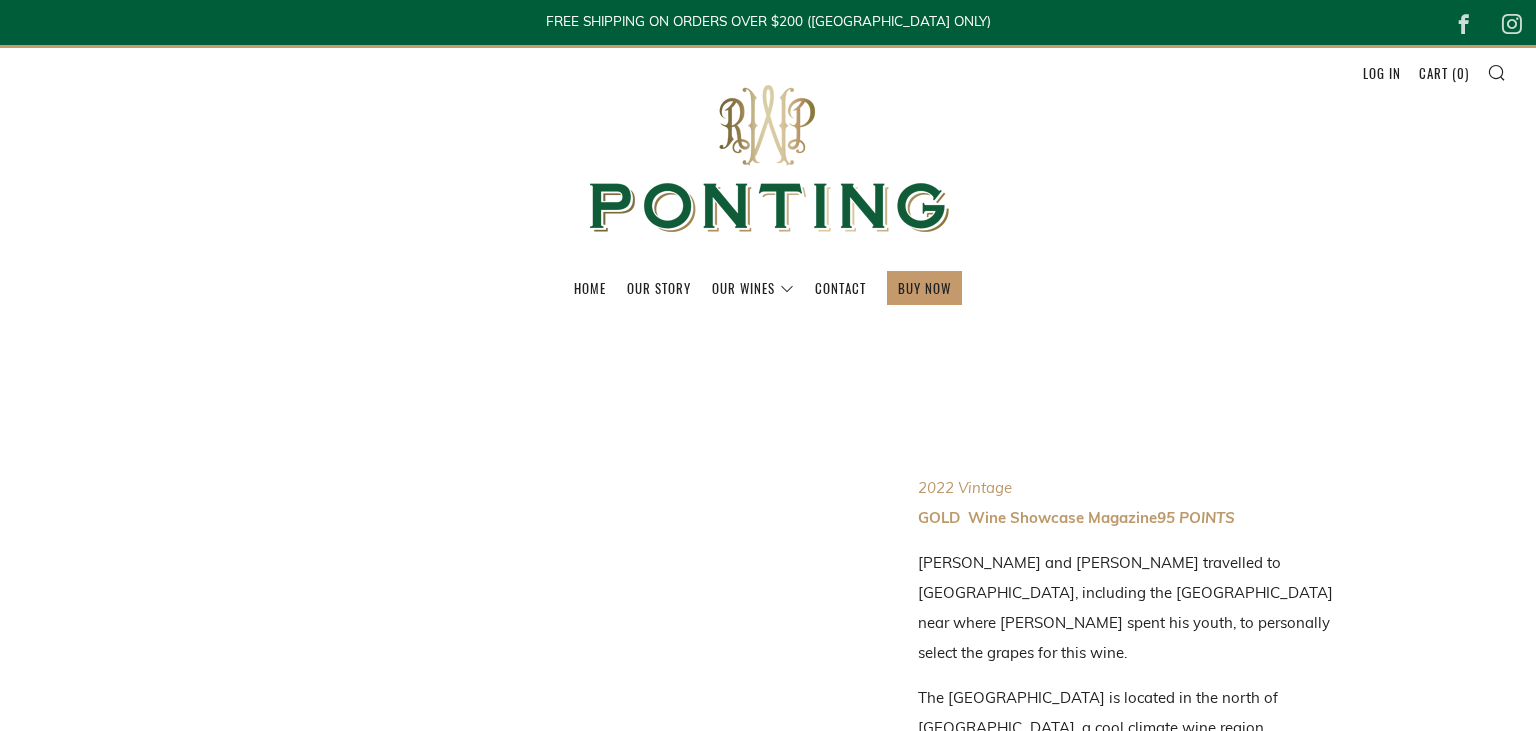 scroll, scrollTop: 1042, scrollLeft: 0, axis: vertical 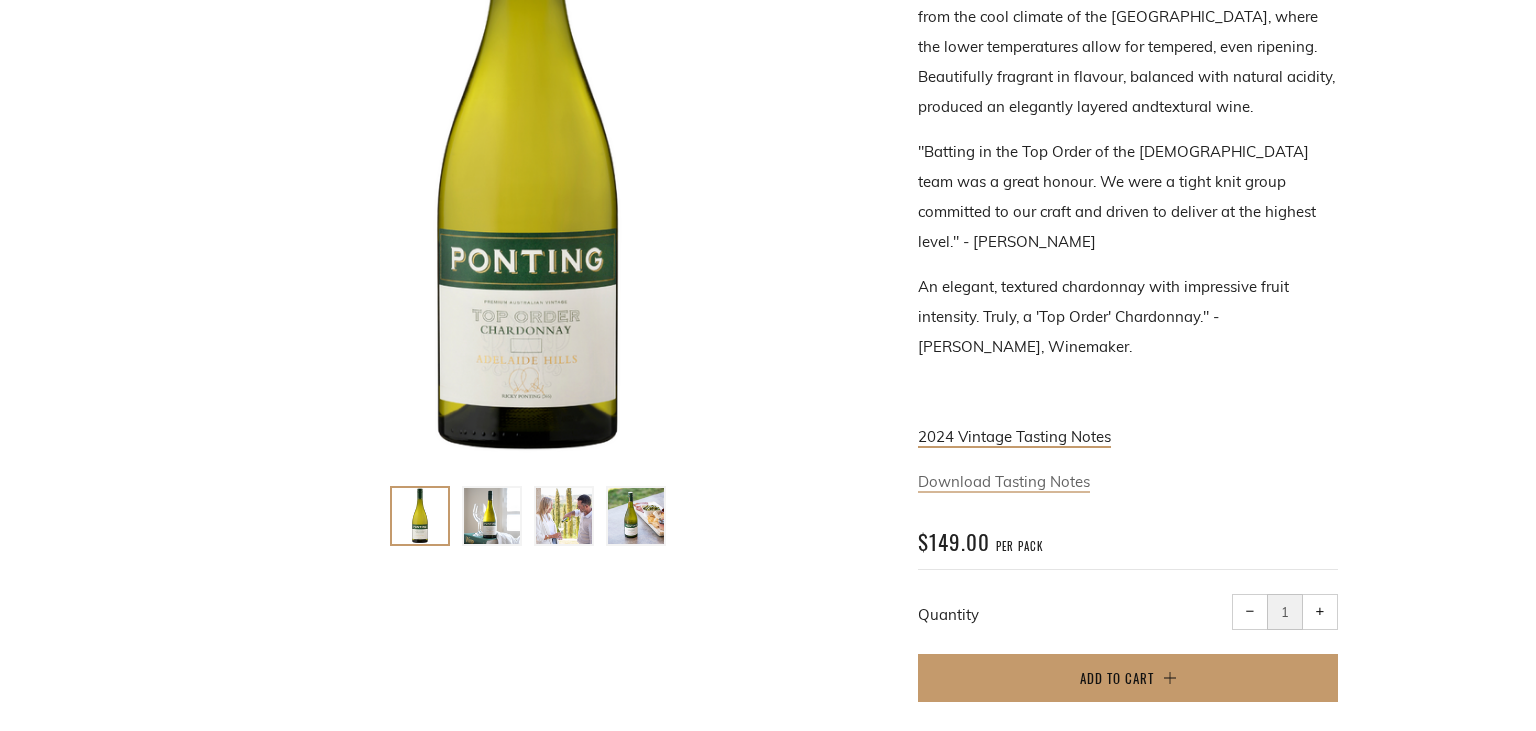 click on "Download Tasting Notes" at bounding box center (1004, 482) 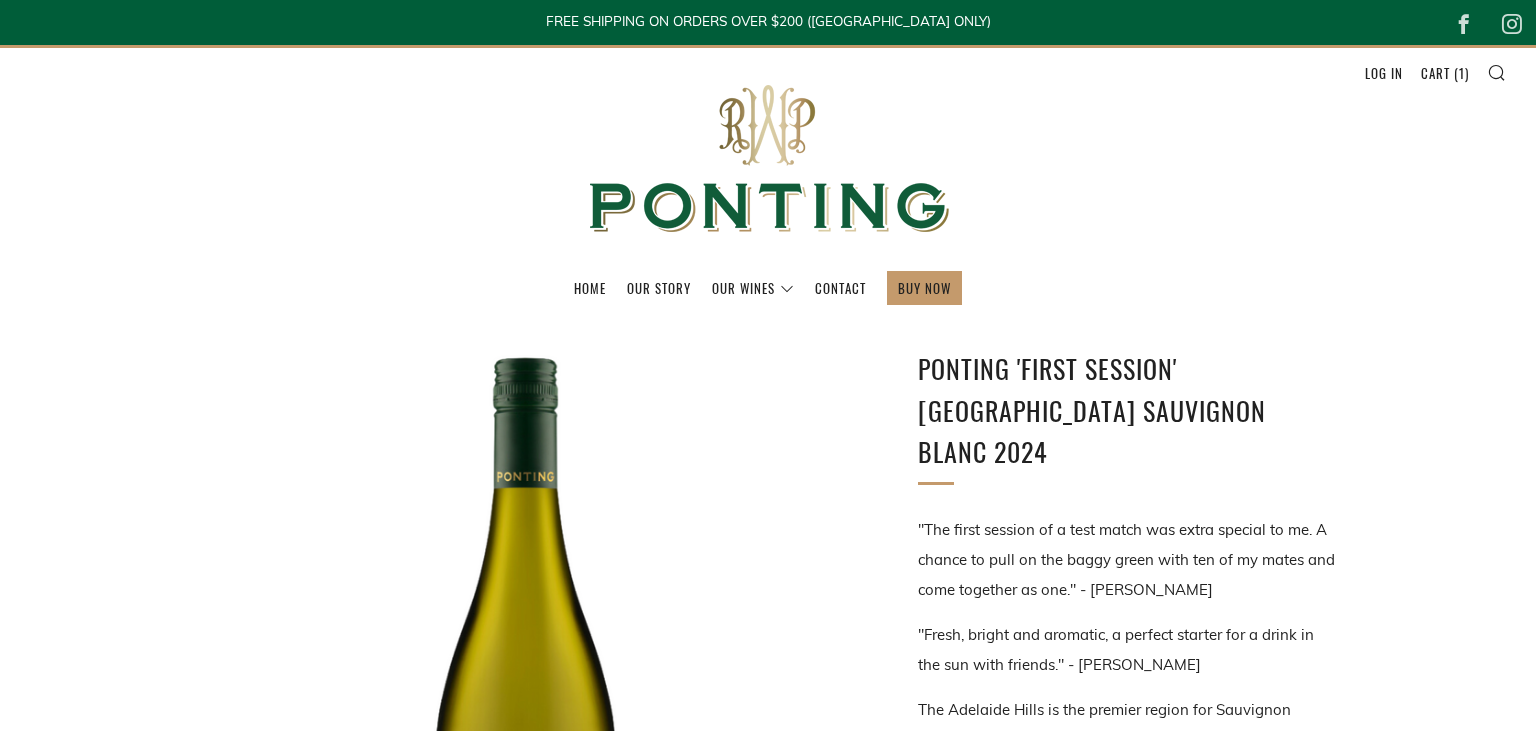scroll, scrollTop: 0, scrollLeft: 0, axis: both 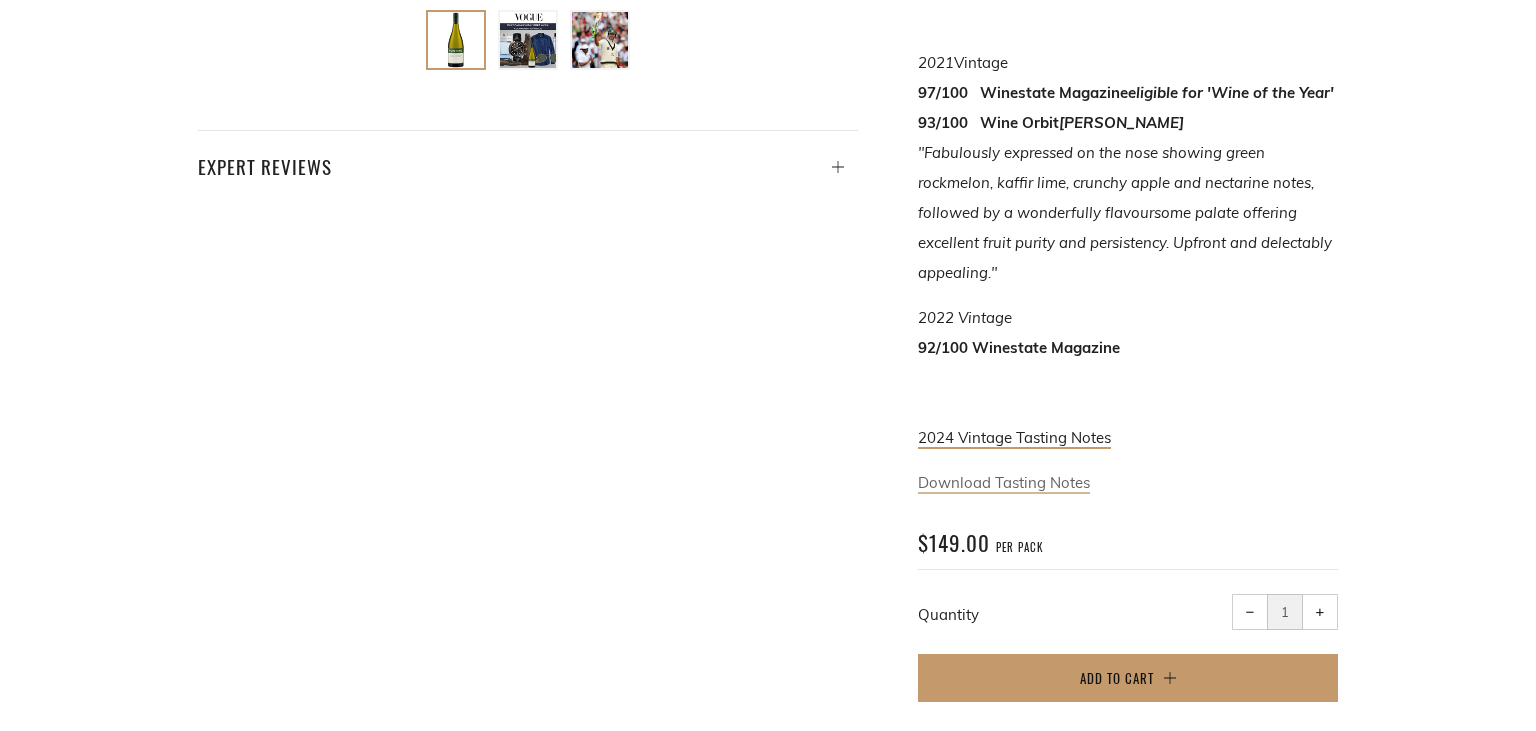 click on "Download Tasting Notes" at bounding box center [1004, 483] 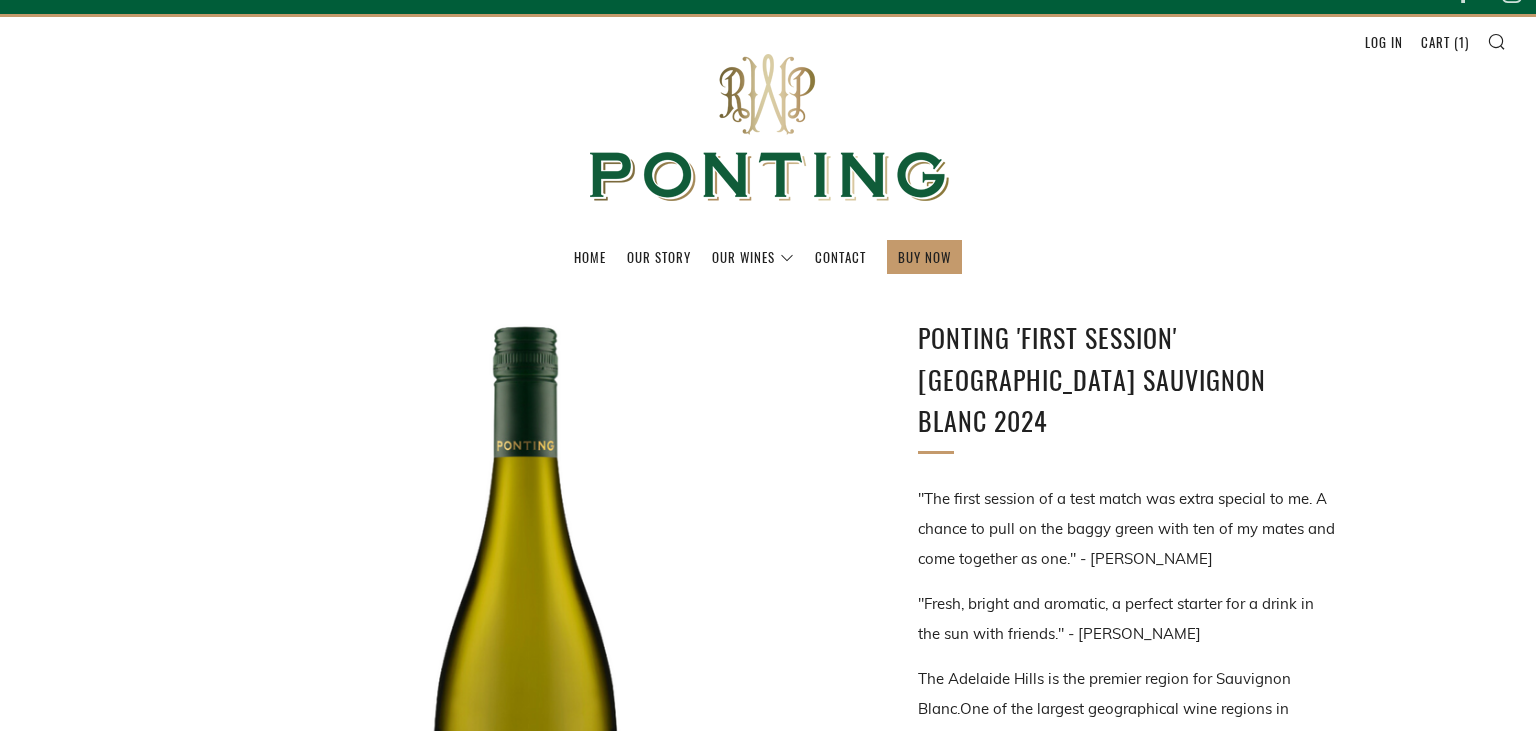 scroll, scrollTop: 0, scrollLeft: 0, axis: both 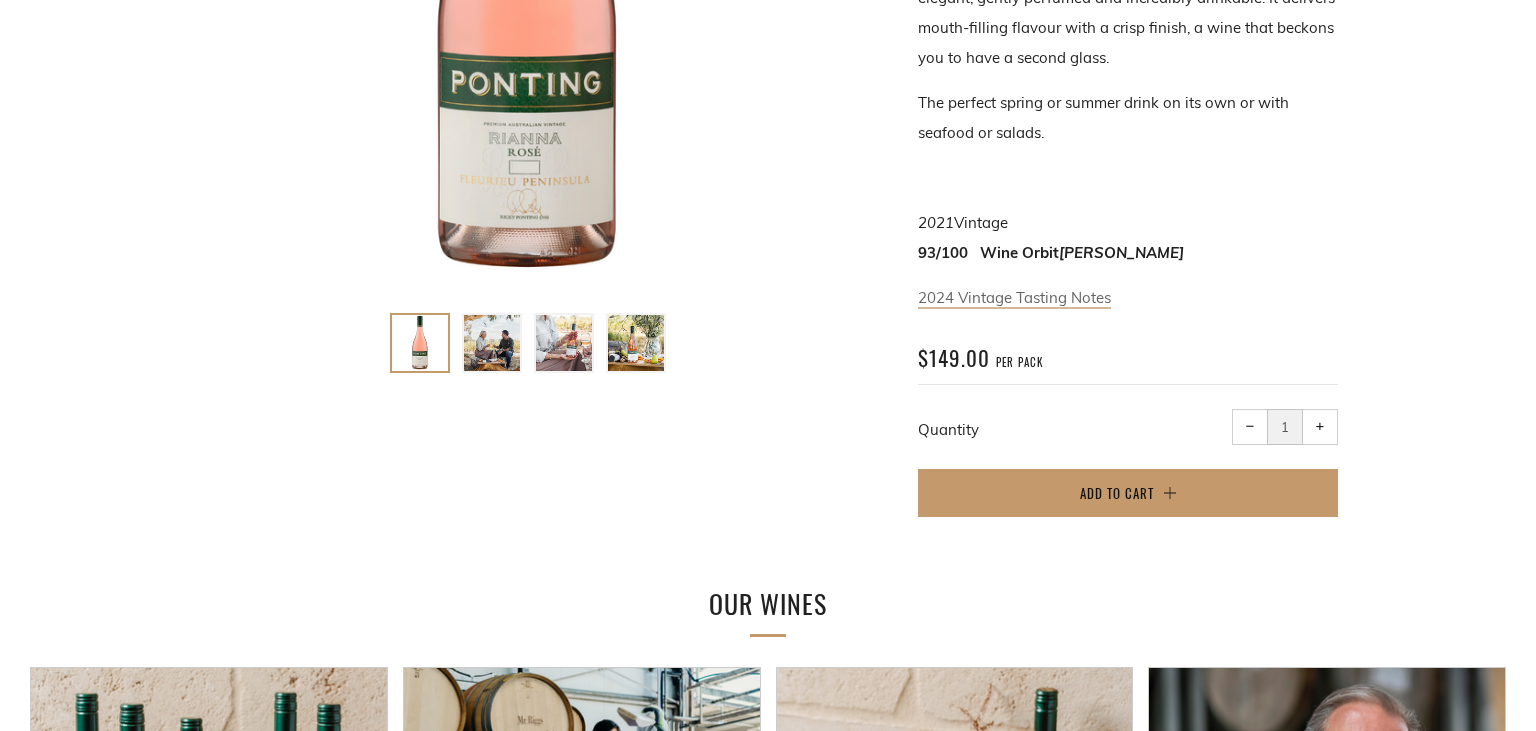 click on "2024 Vintage Tasting Notes" at bounding box center (1014, 298) 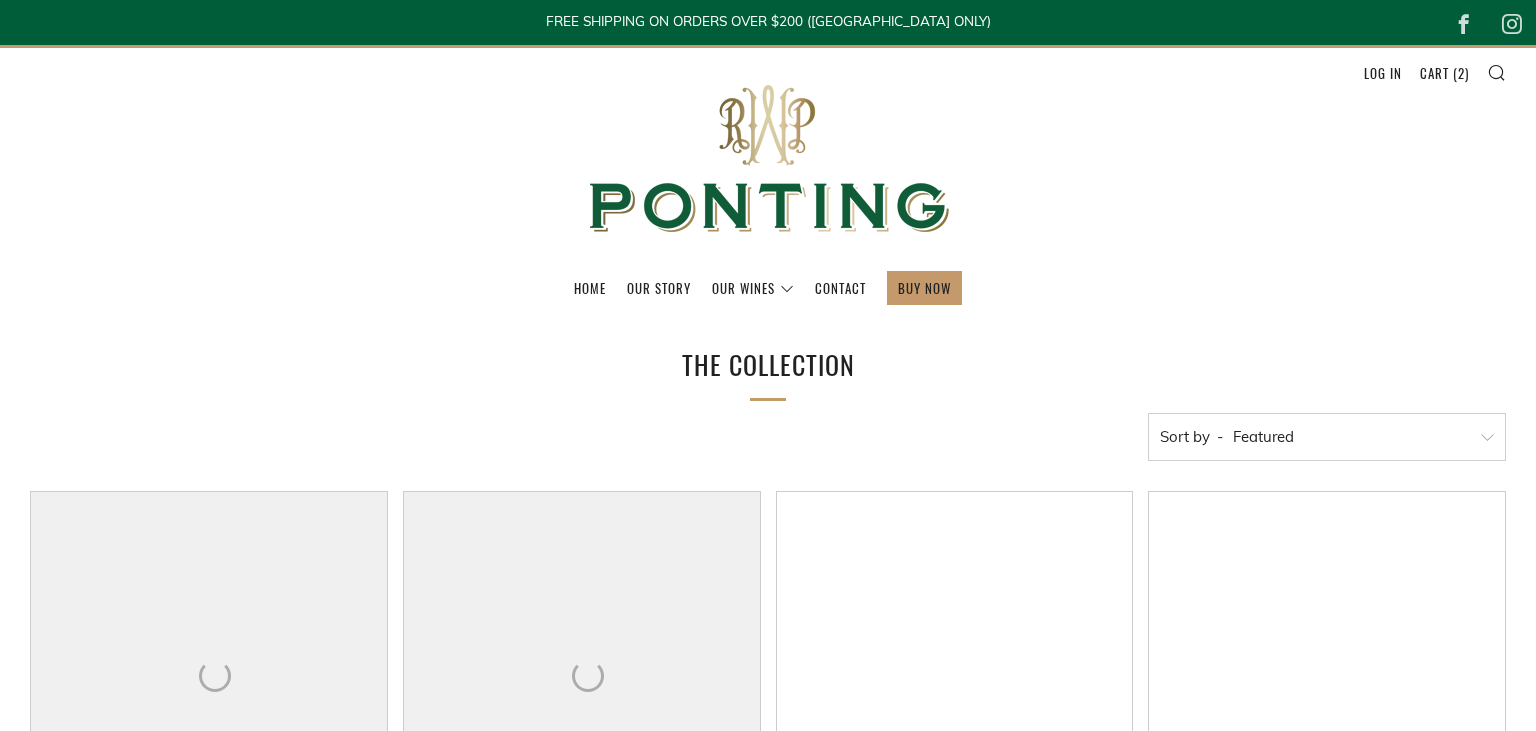 scroll, scrollTop: 0, scrollLeft: 0, axis: both 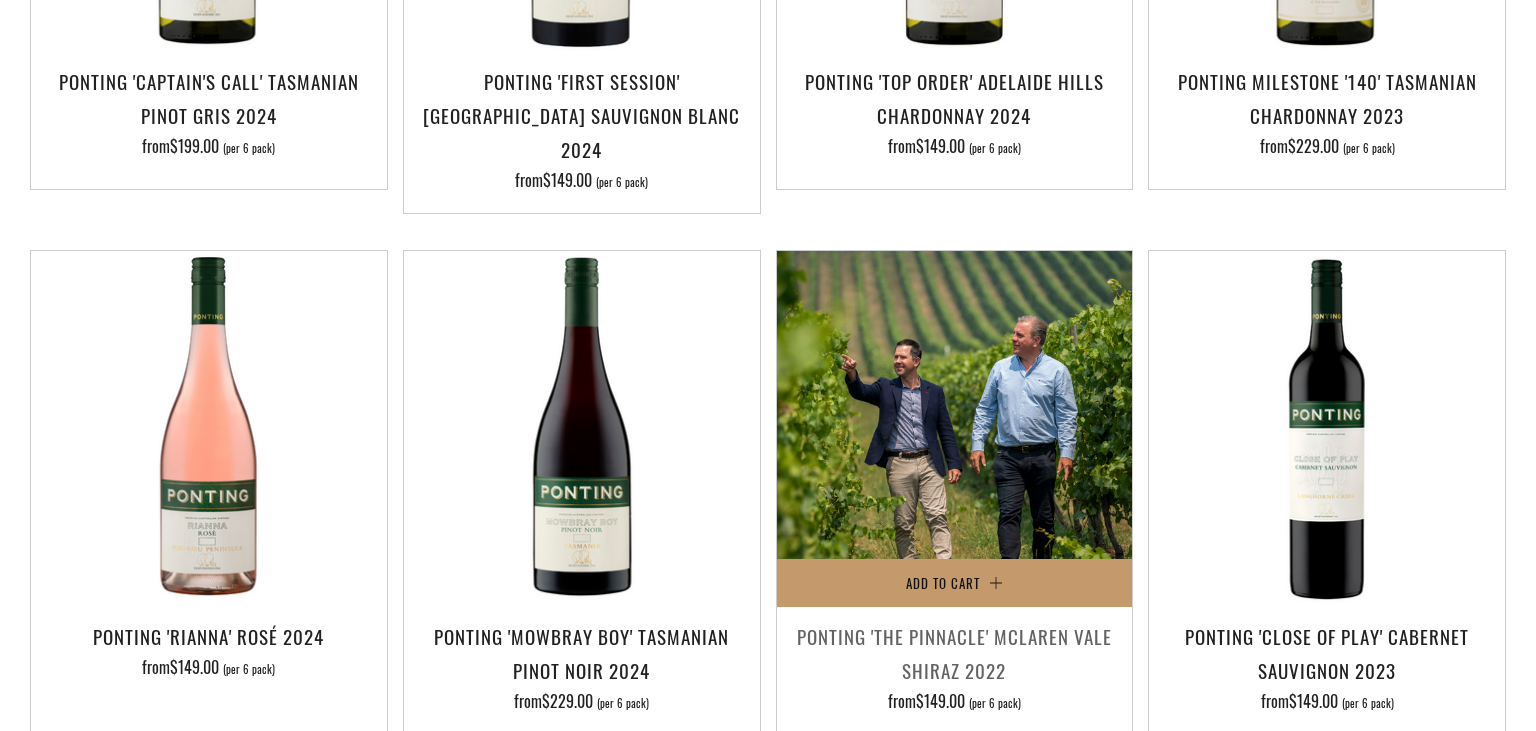 click at bounding box center (955, 429) 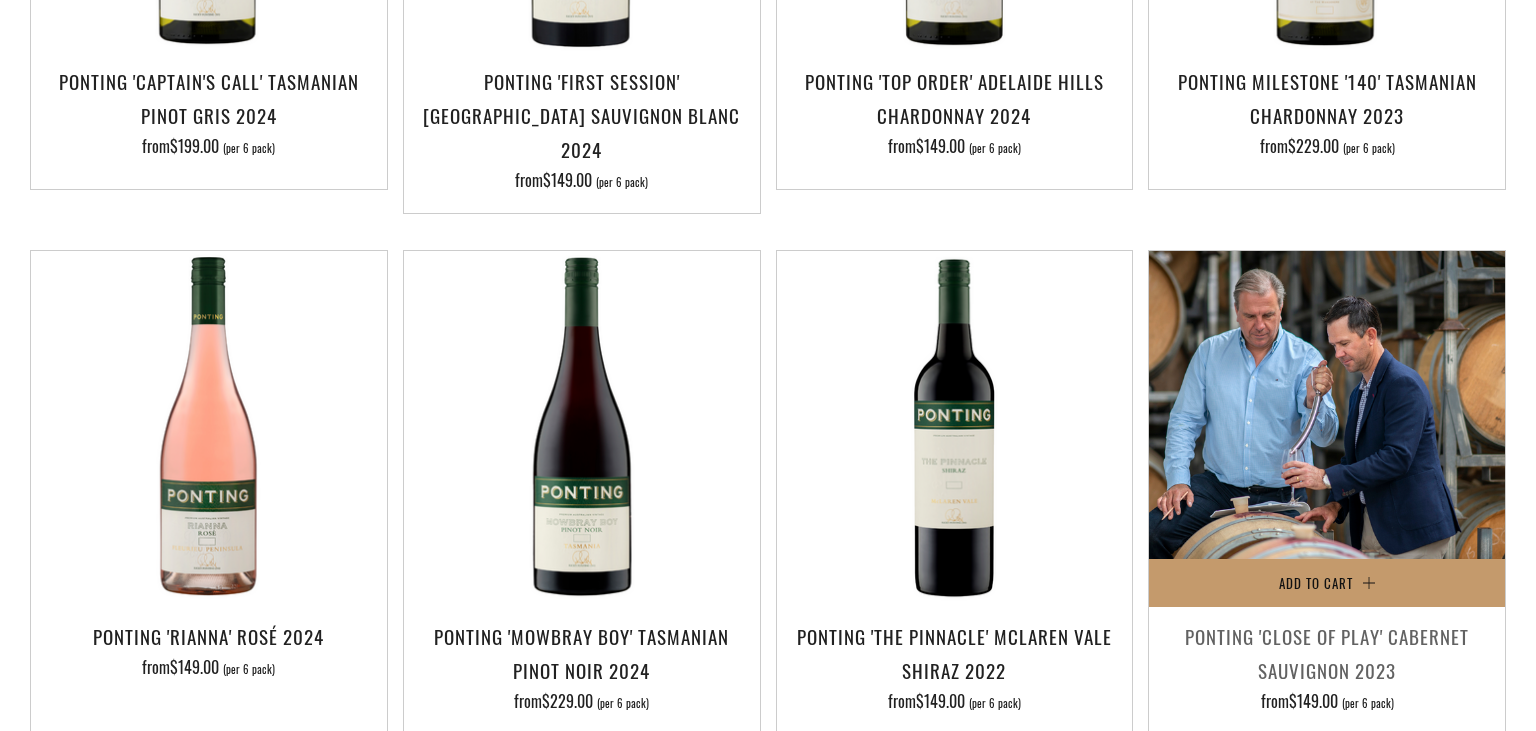 click at bounding box center (1327, 429) 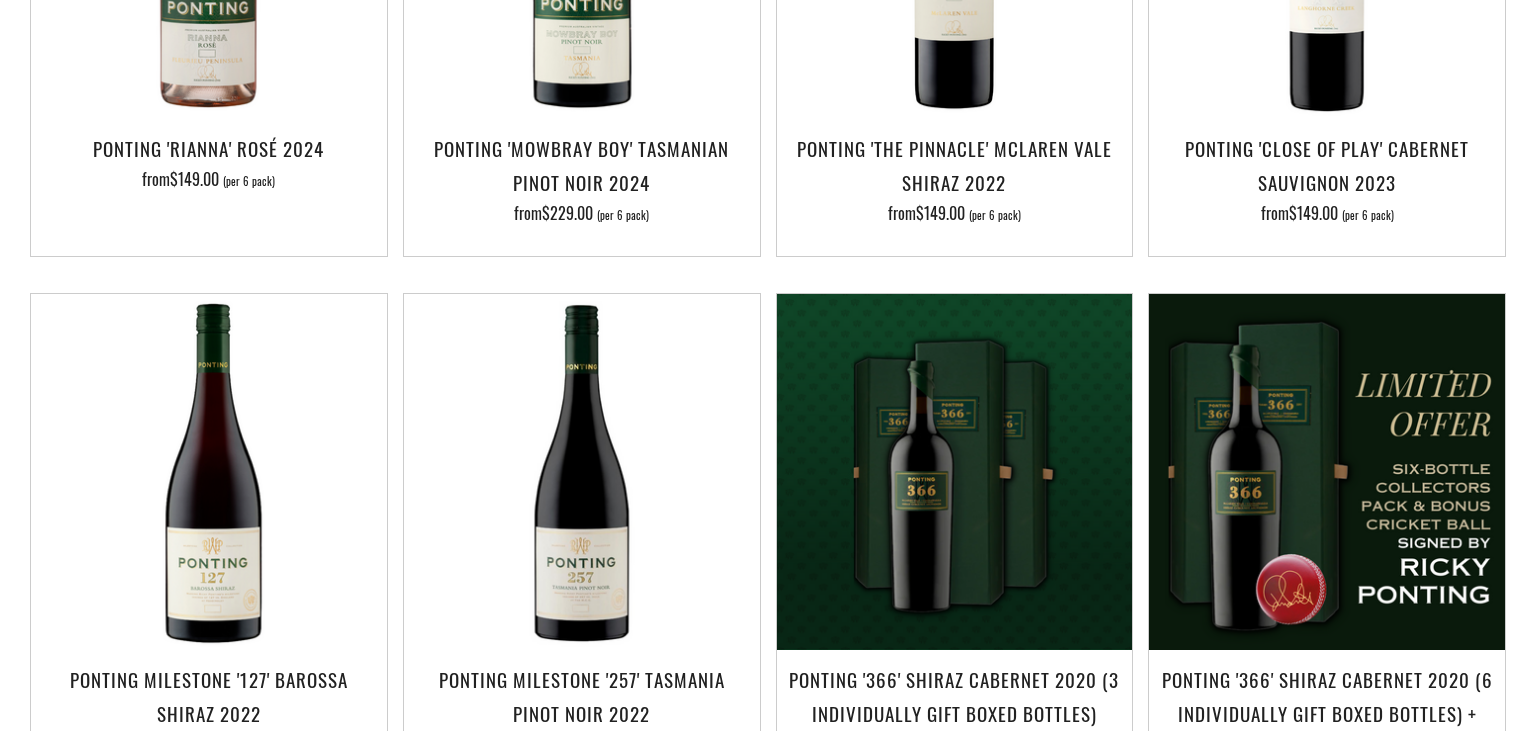 scroll, scrollTop: 1347, scrollLeft: 0, axis: vertical 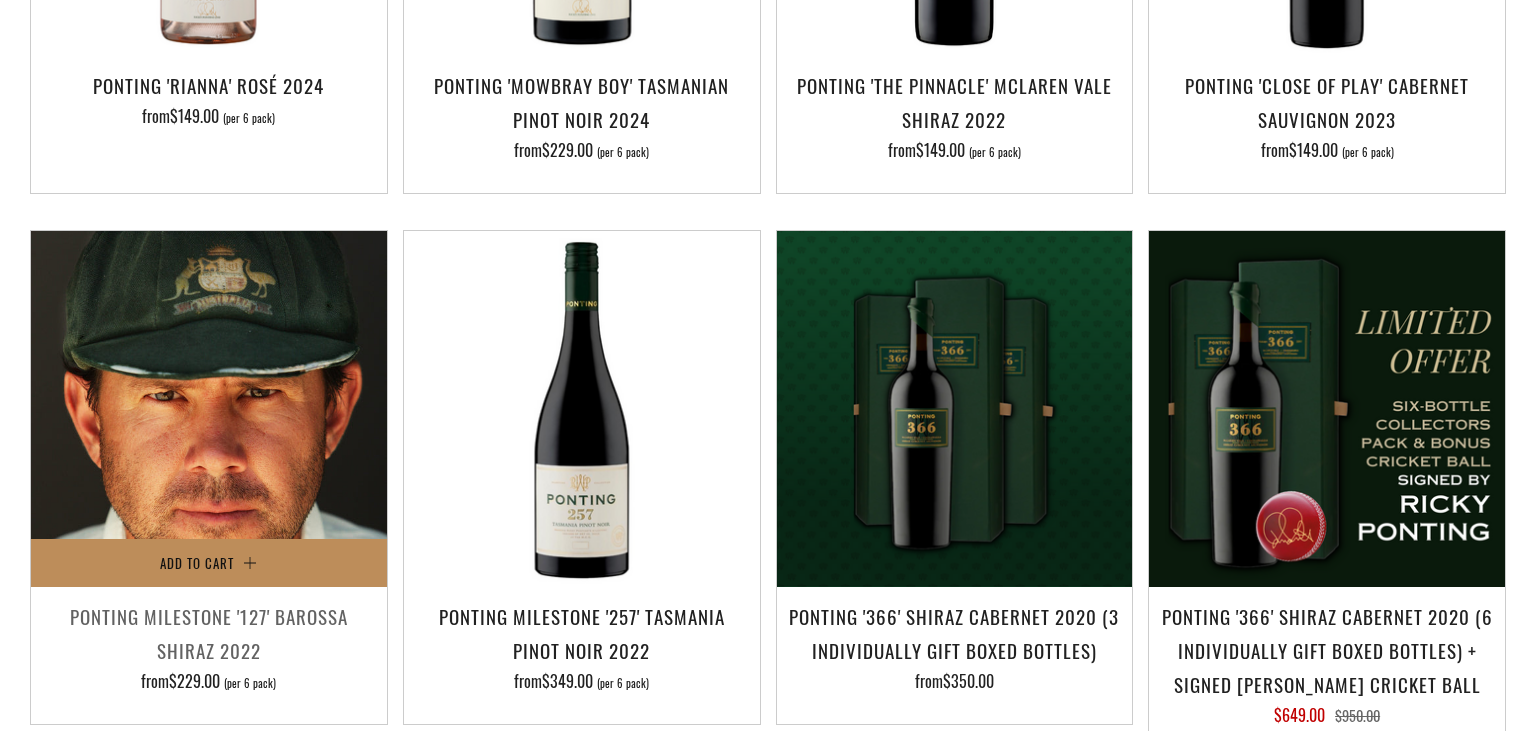 click on "Add to Cart" at bounding box center (209, 563) 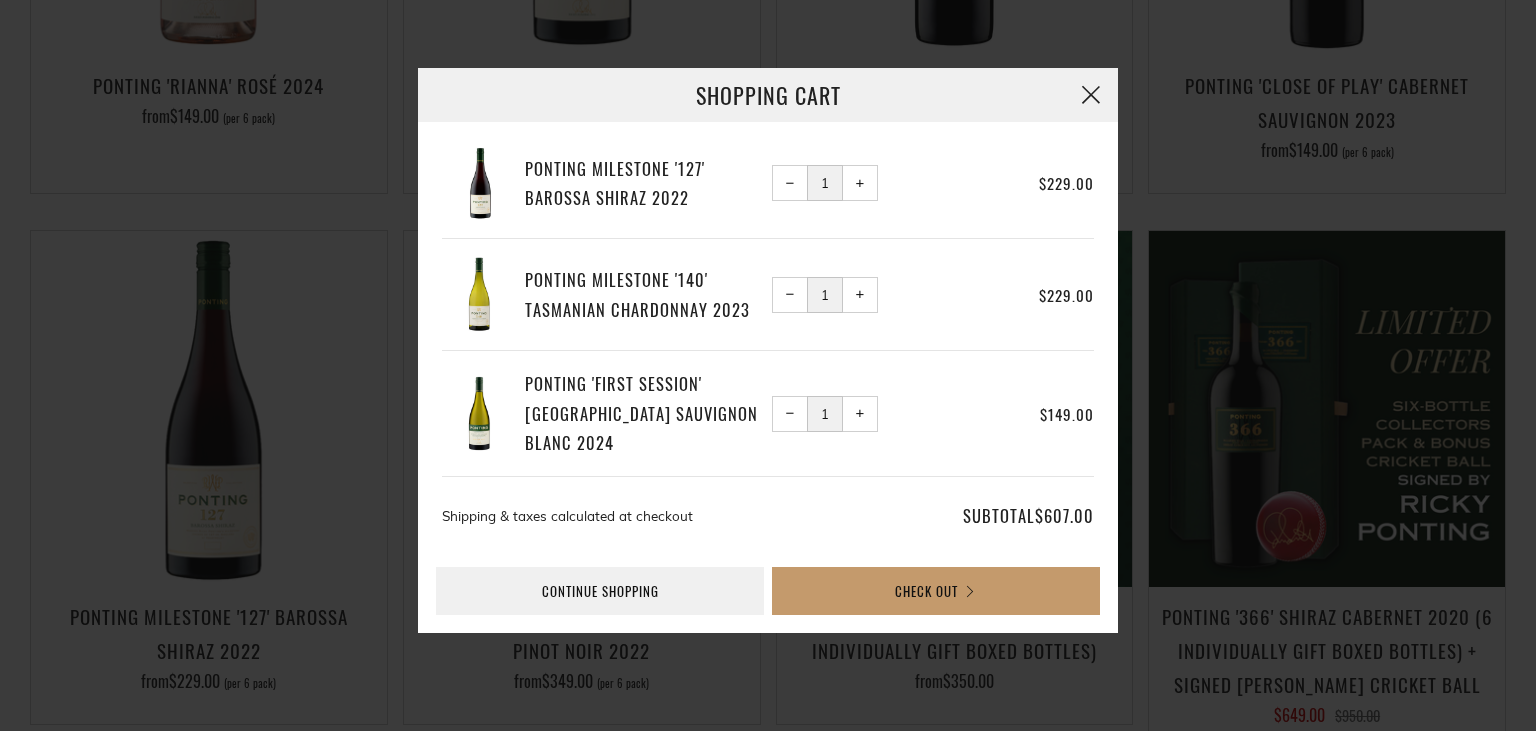 click at bounding box center (1091, 95) 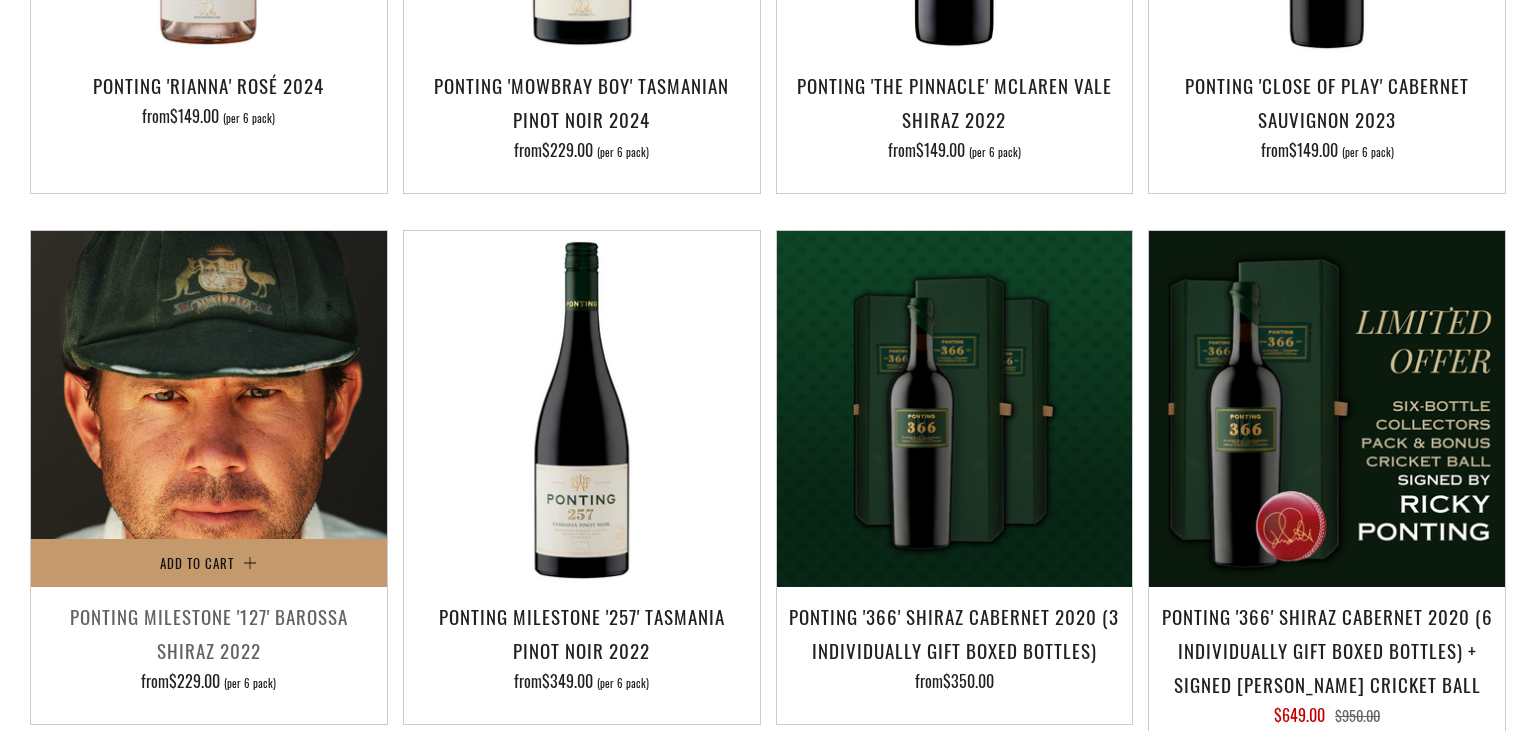 click at bounding box center [209, 409] 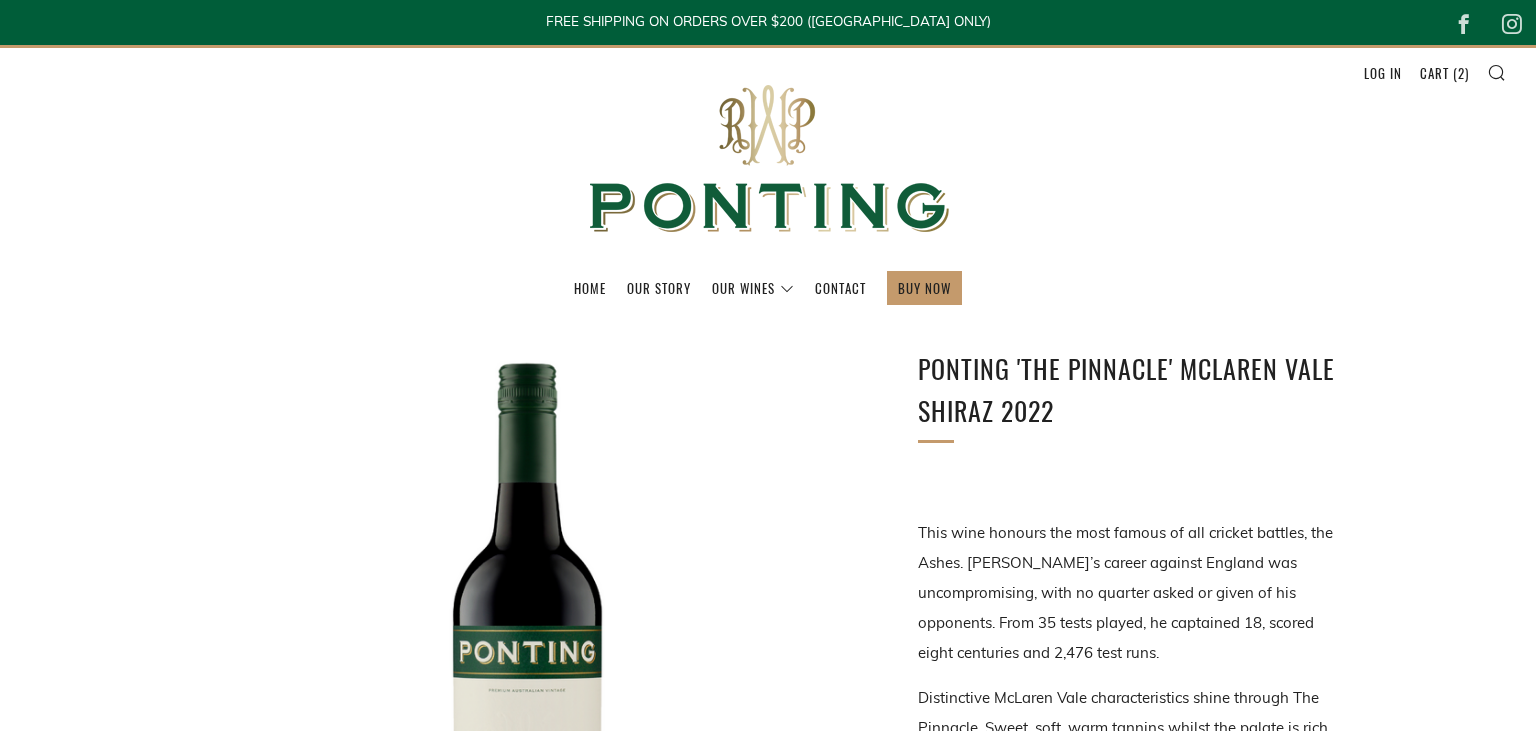 scroll, scrollTop: 0, scrollLeft: 0, axis: both 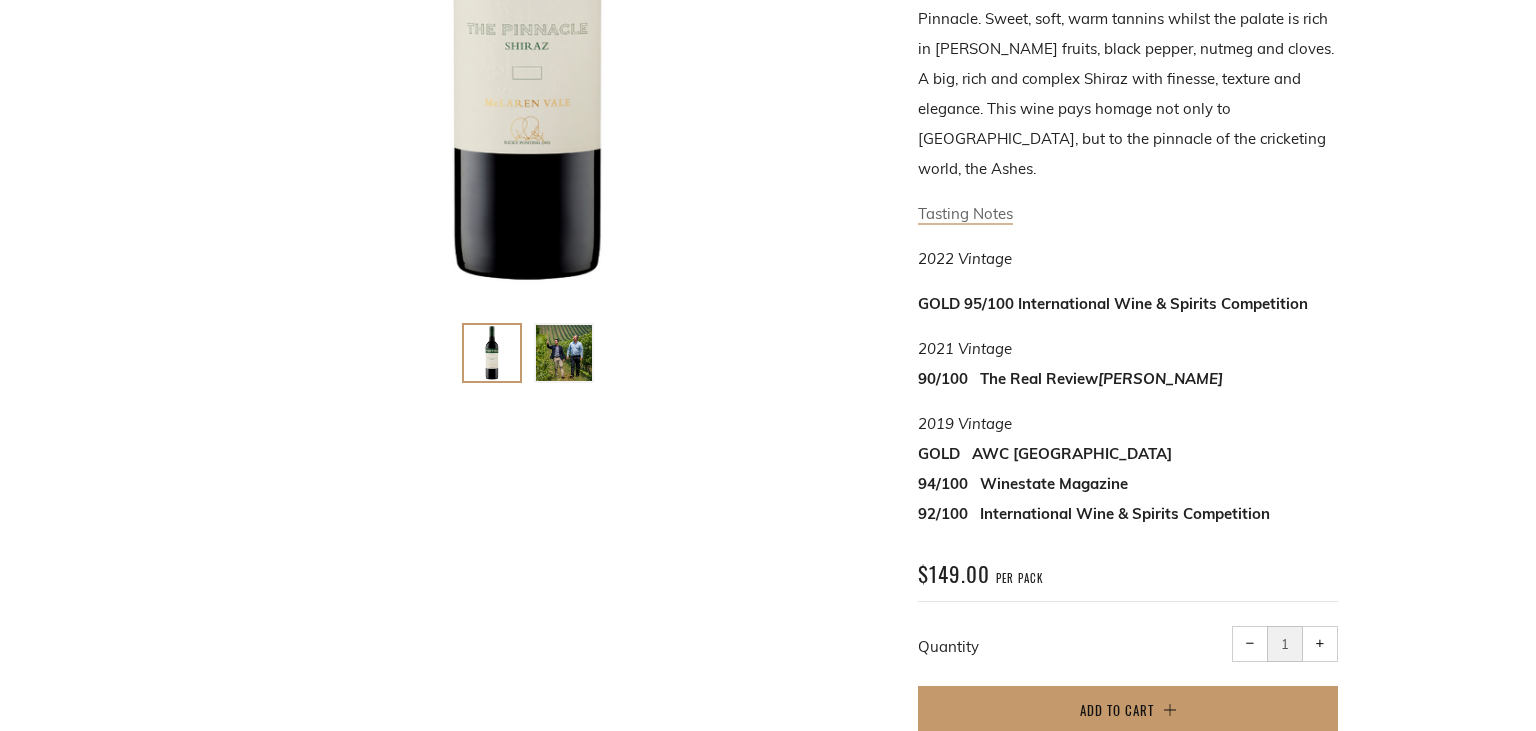 click on "Tasting Notes" 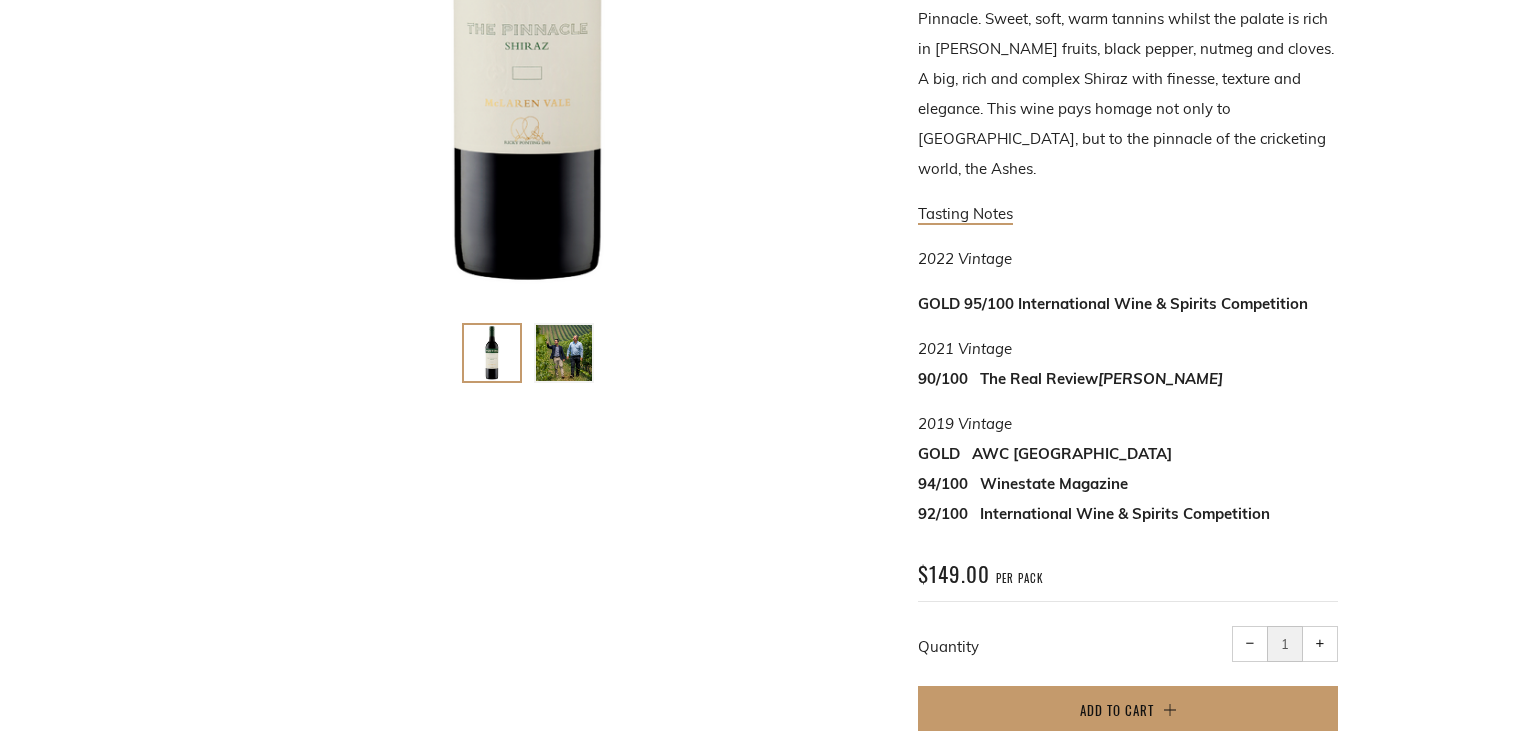 scroll, scrollTop: 0, scrollLeft: 0, axis: both 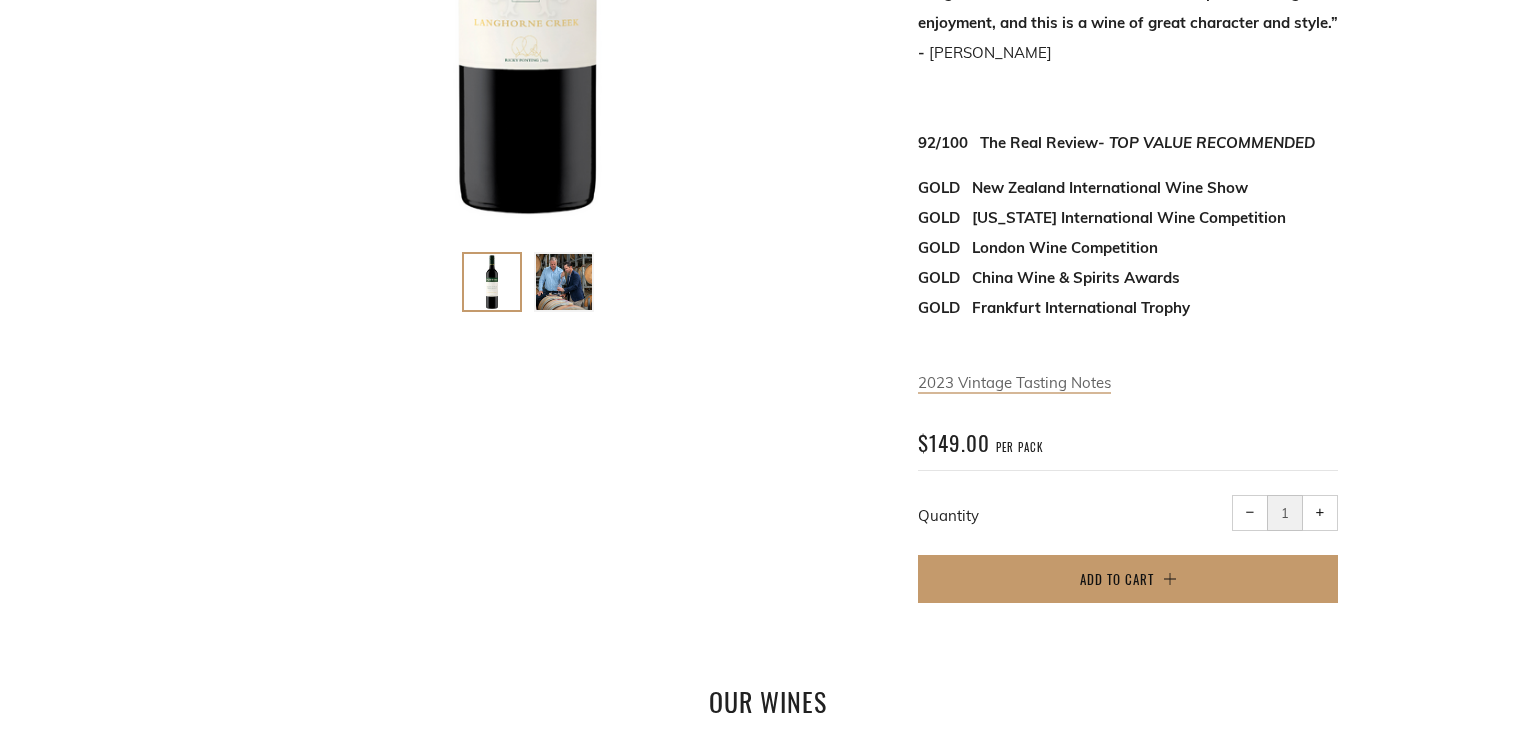 click on "2023 Vintage Tasting Notes" at bounding box center [1014, 383] 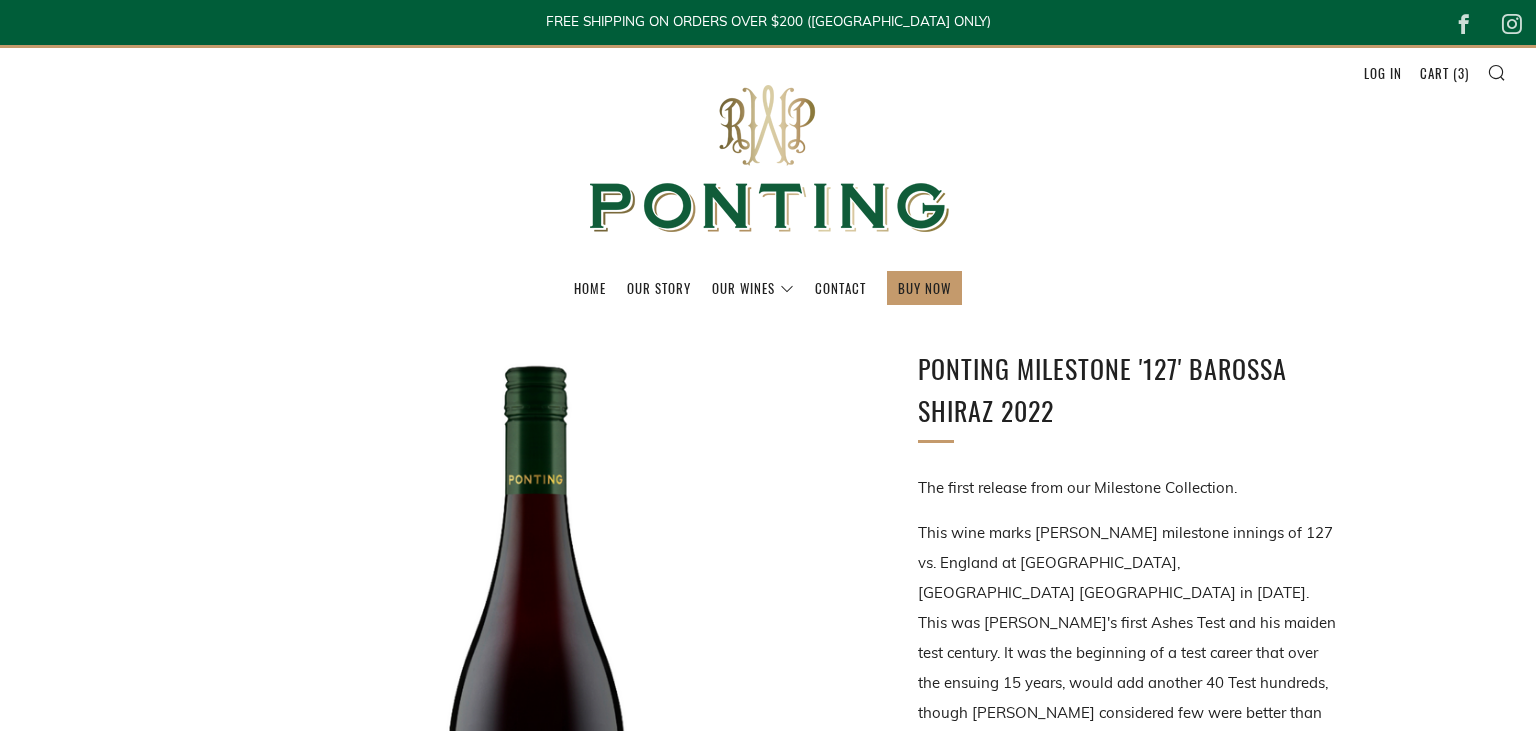 scroll, scrollTop: 0, scrollLeft: 0, axis: both 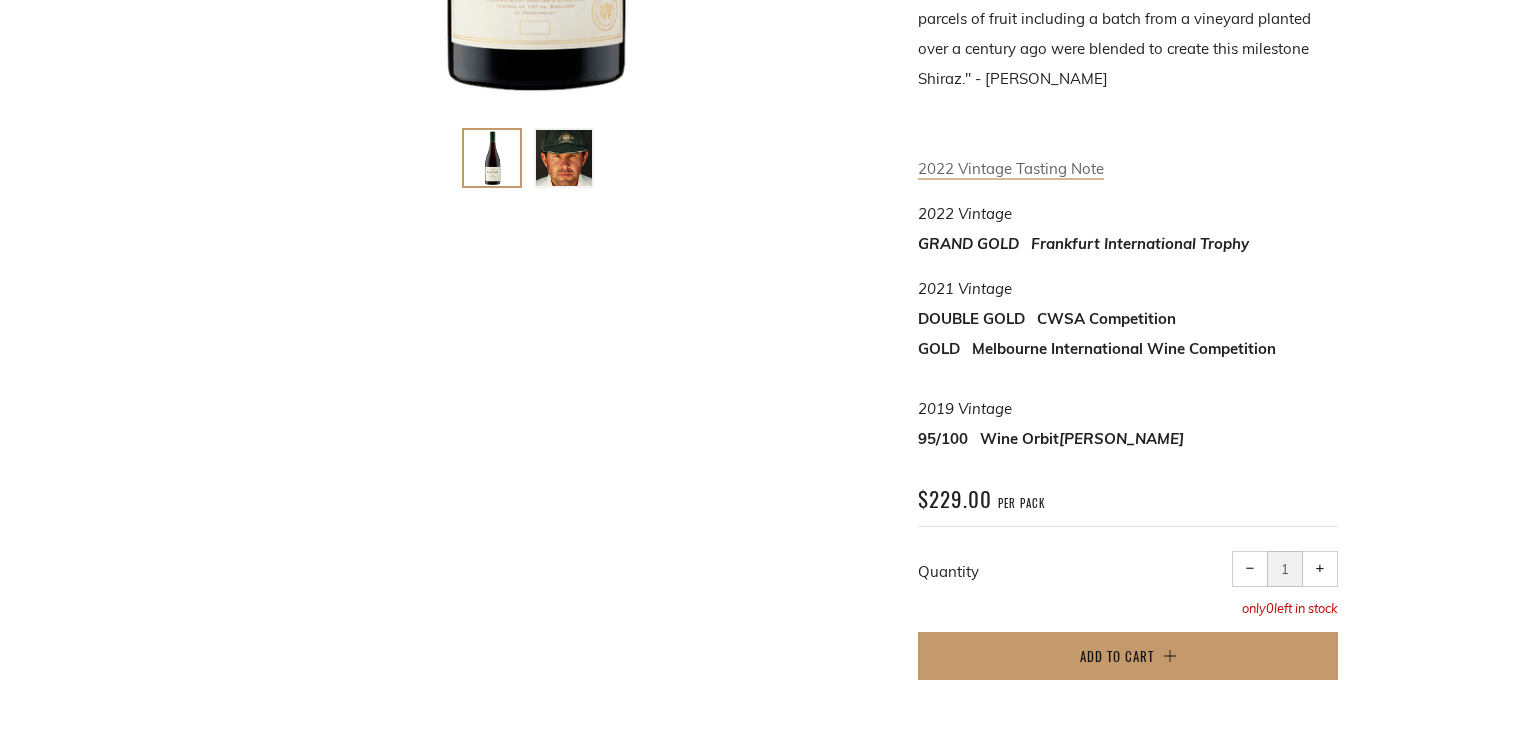 click on "2022 Vintage Tasting Note" at bounding box center [1011, 169] 